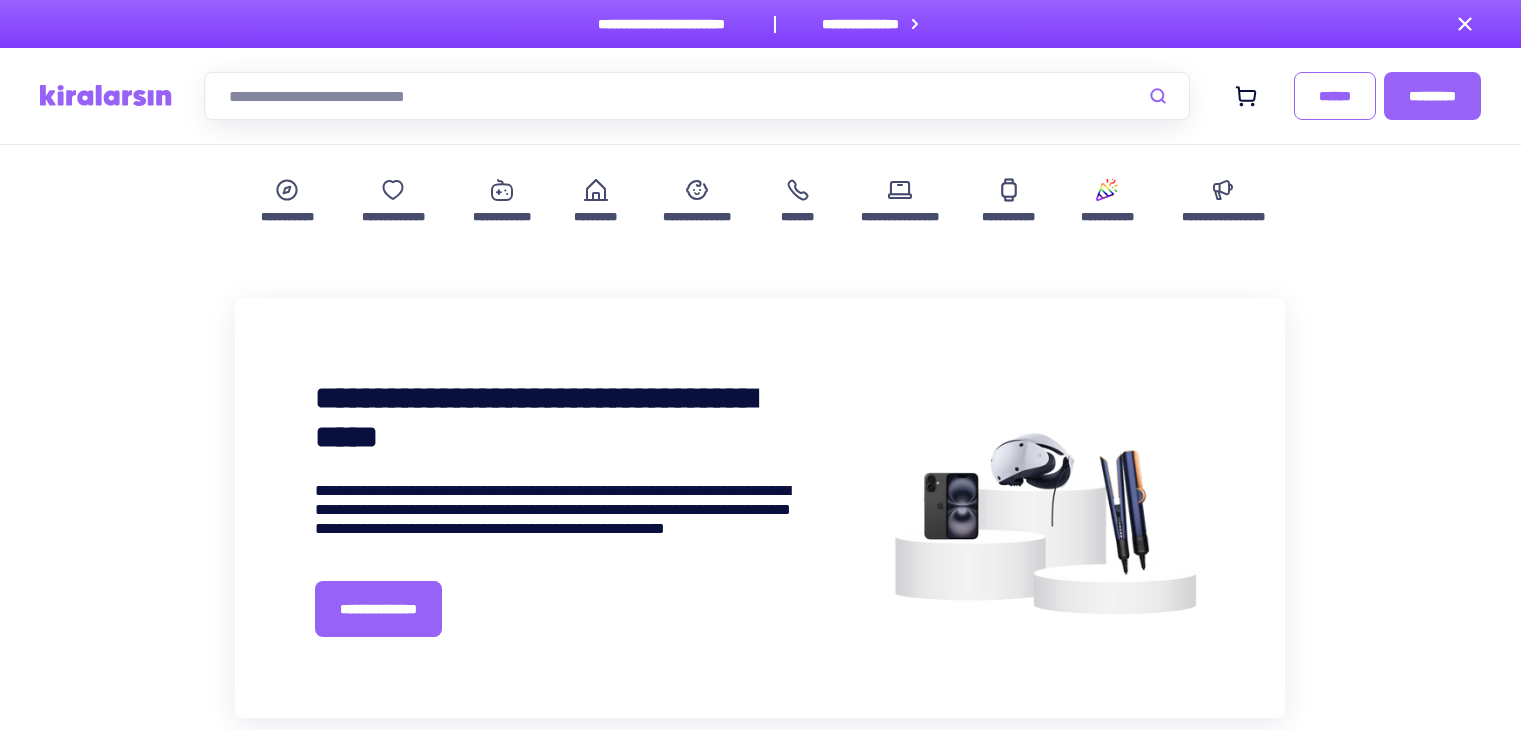 scroll, scrollTop: 100, scrollLeft: 0, axis: vertical 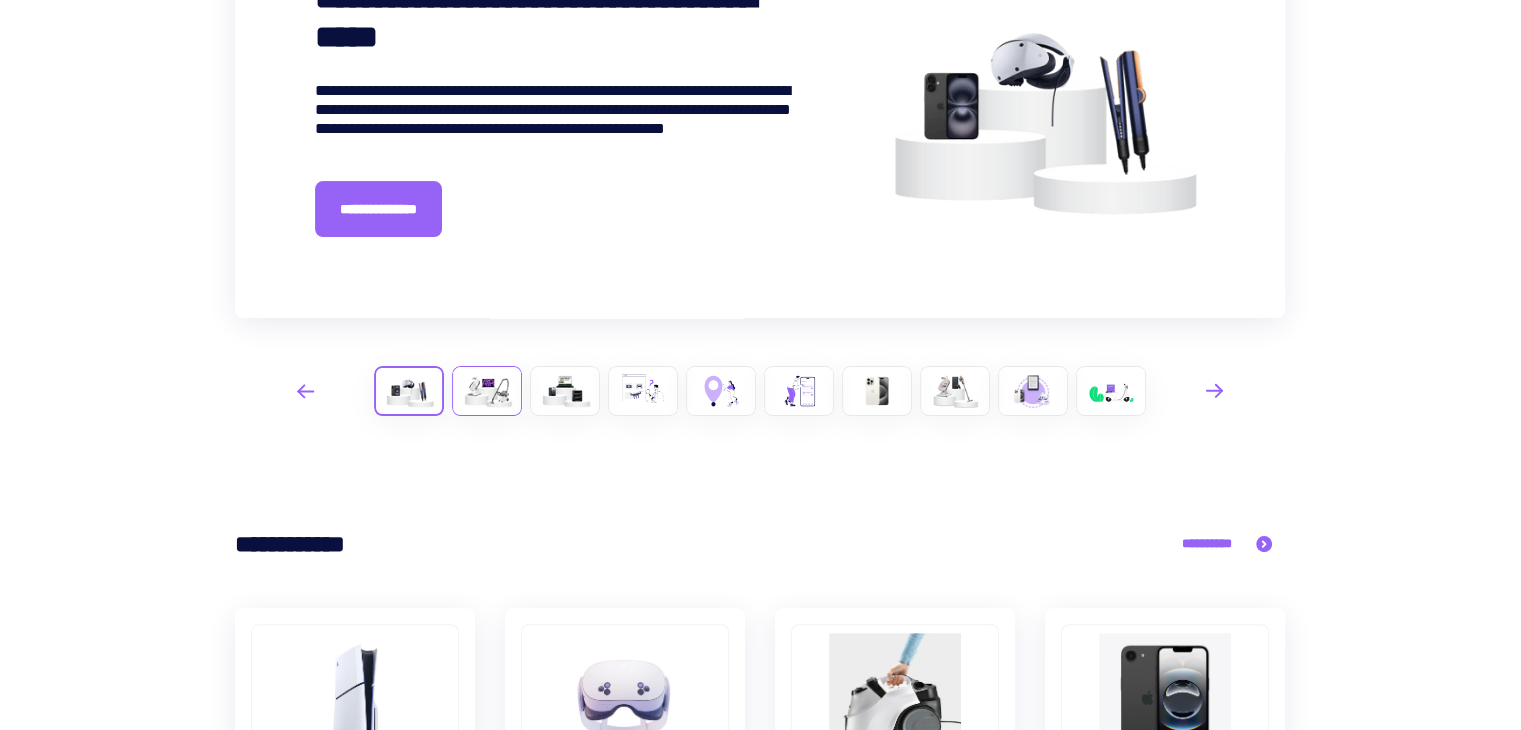 click at bounding box center [487, 391] 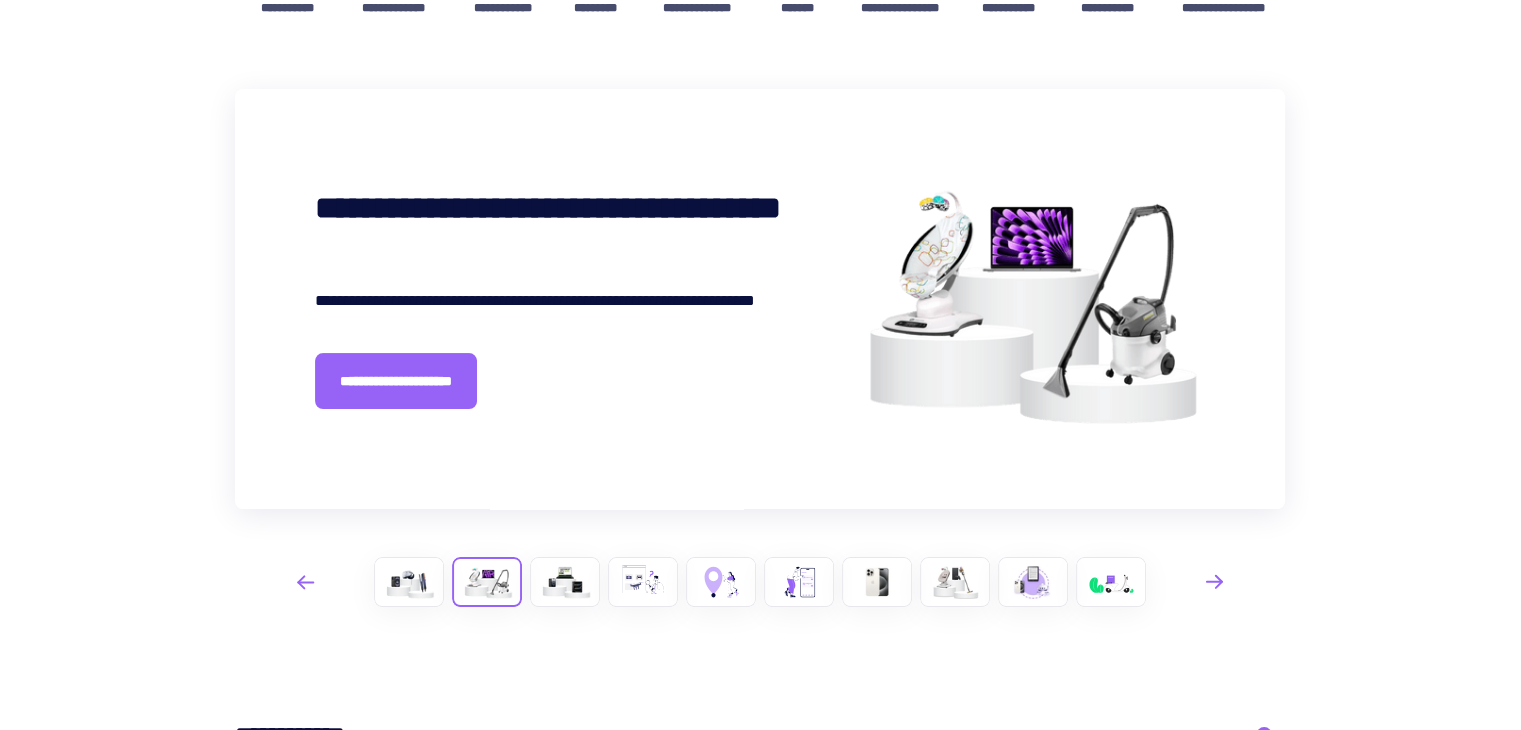 scroll, scrollTop: 200, scrollLeft: 0, axis: vertical 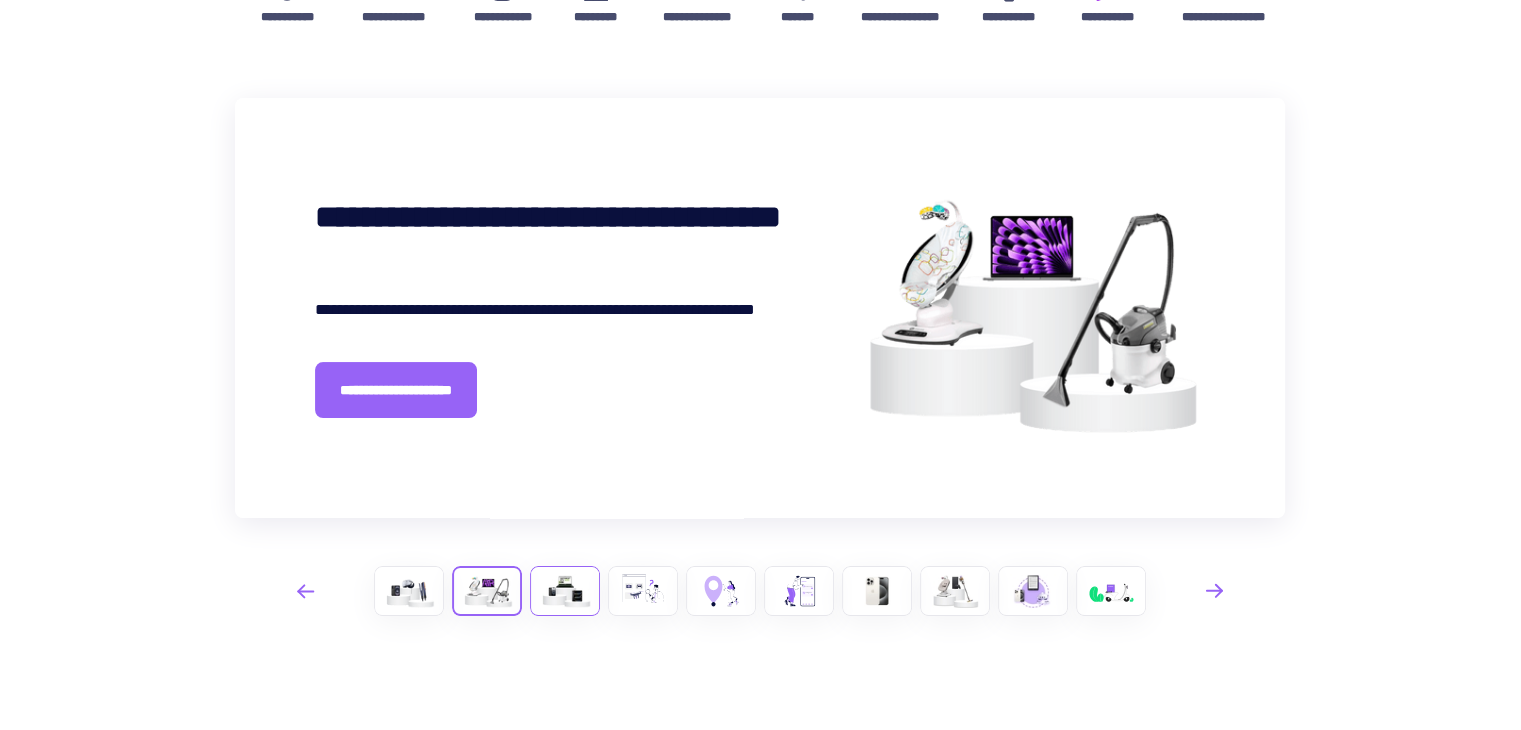 click at bounding box center [565, 591] 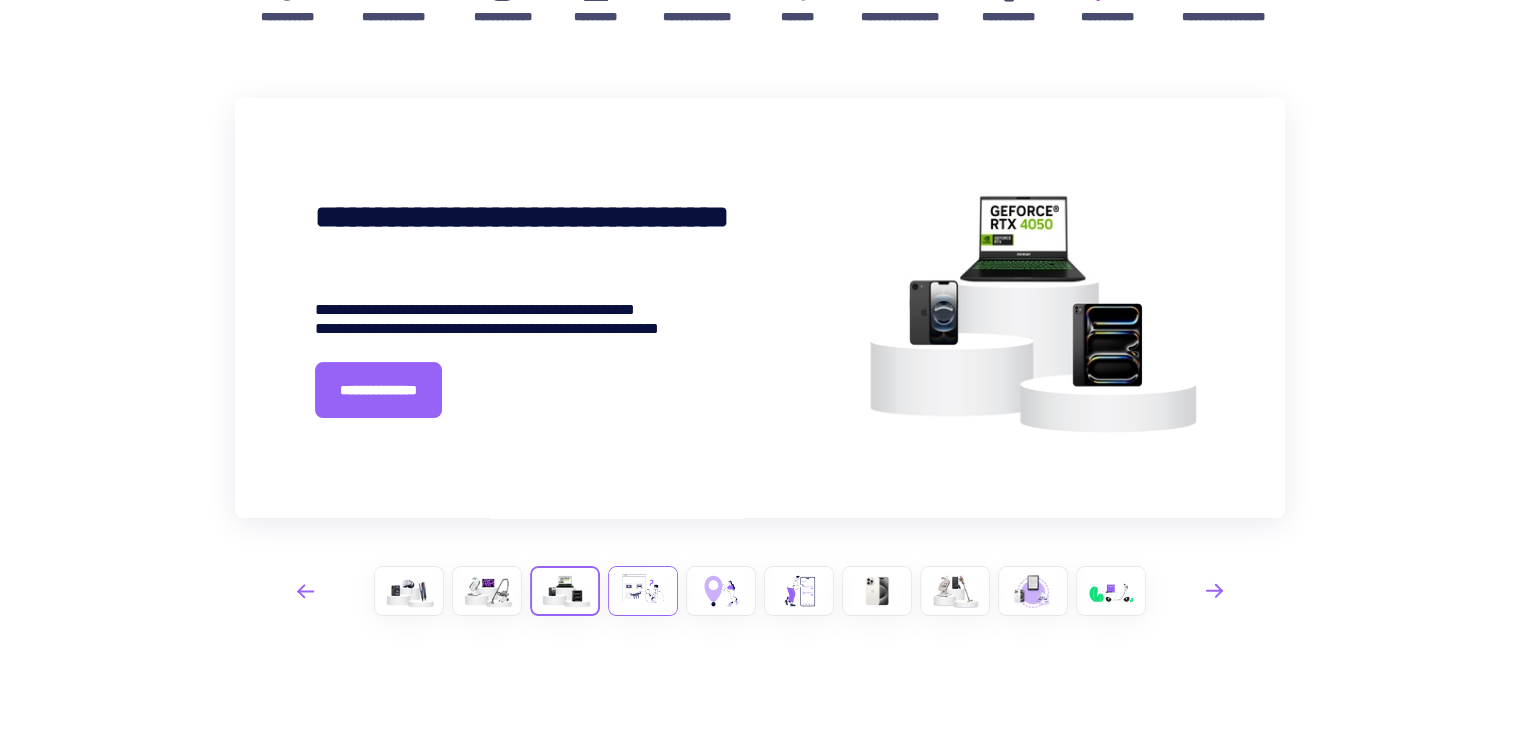 click at bounding box center [643, 591] 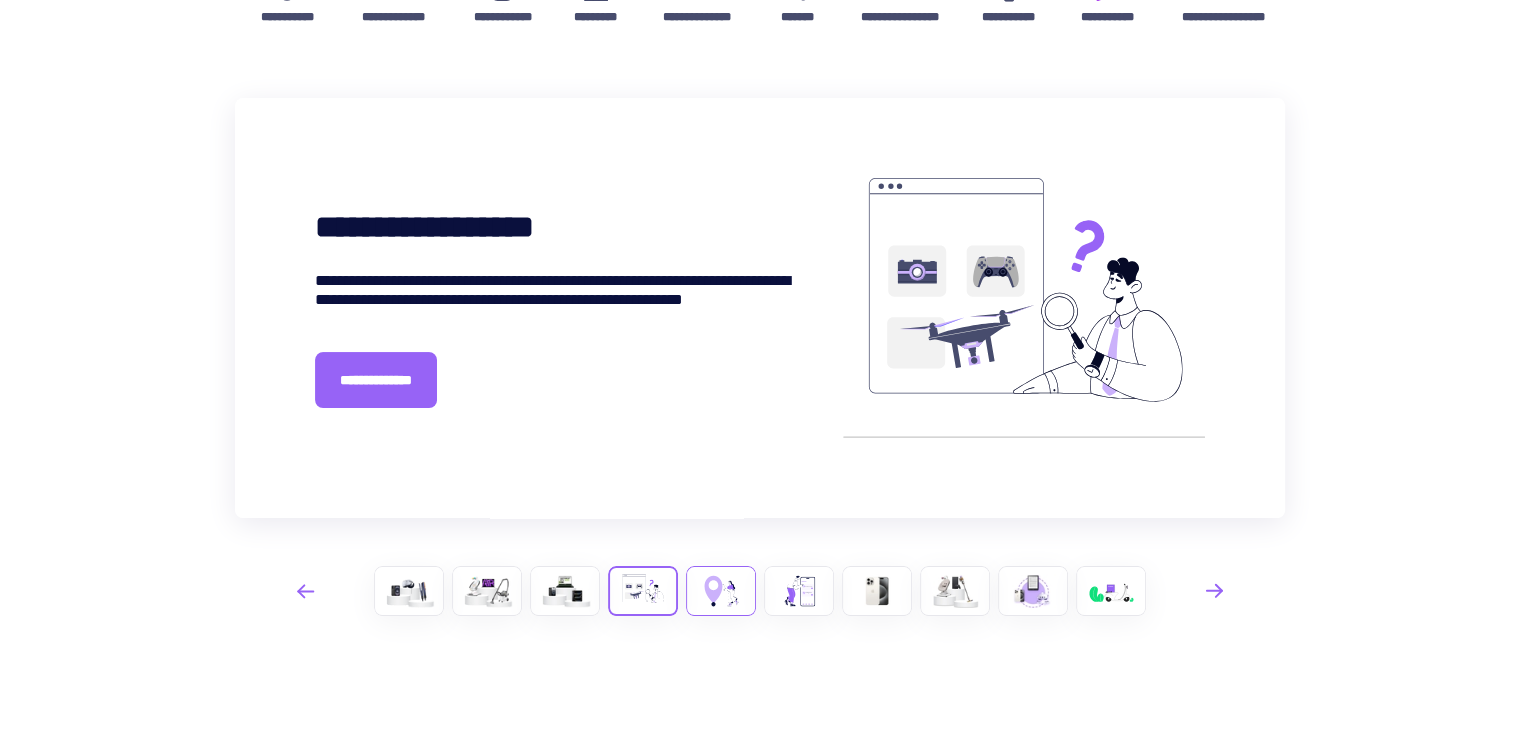 click at bounding box center [721, 591] 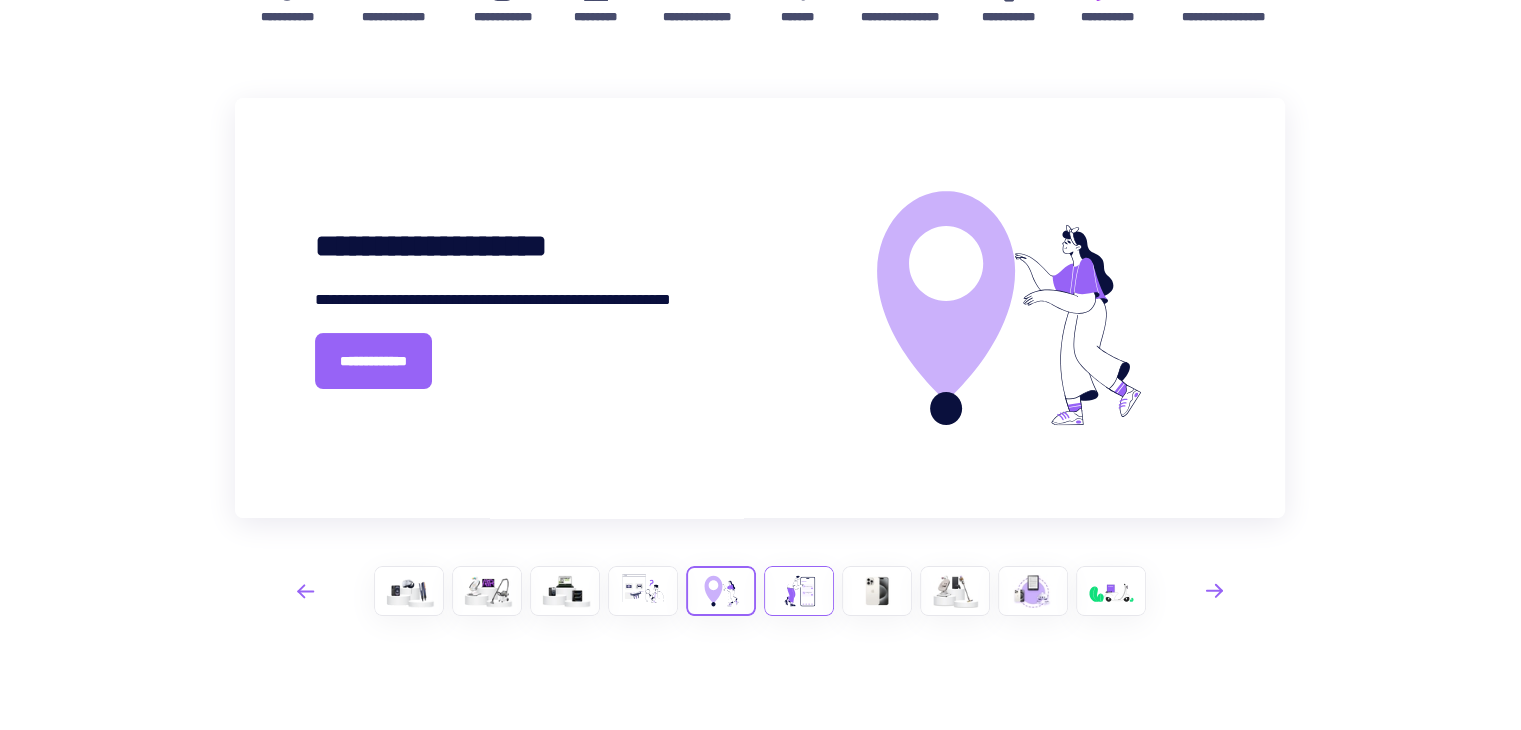 click at bounding box center [799, 591] 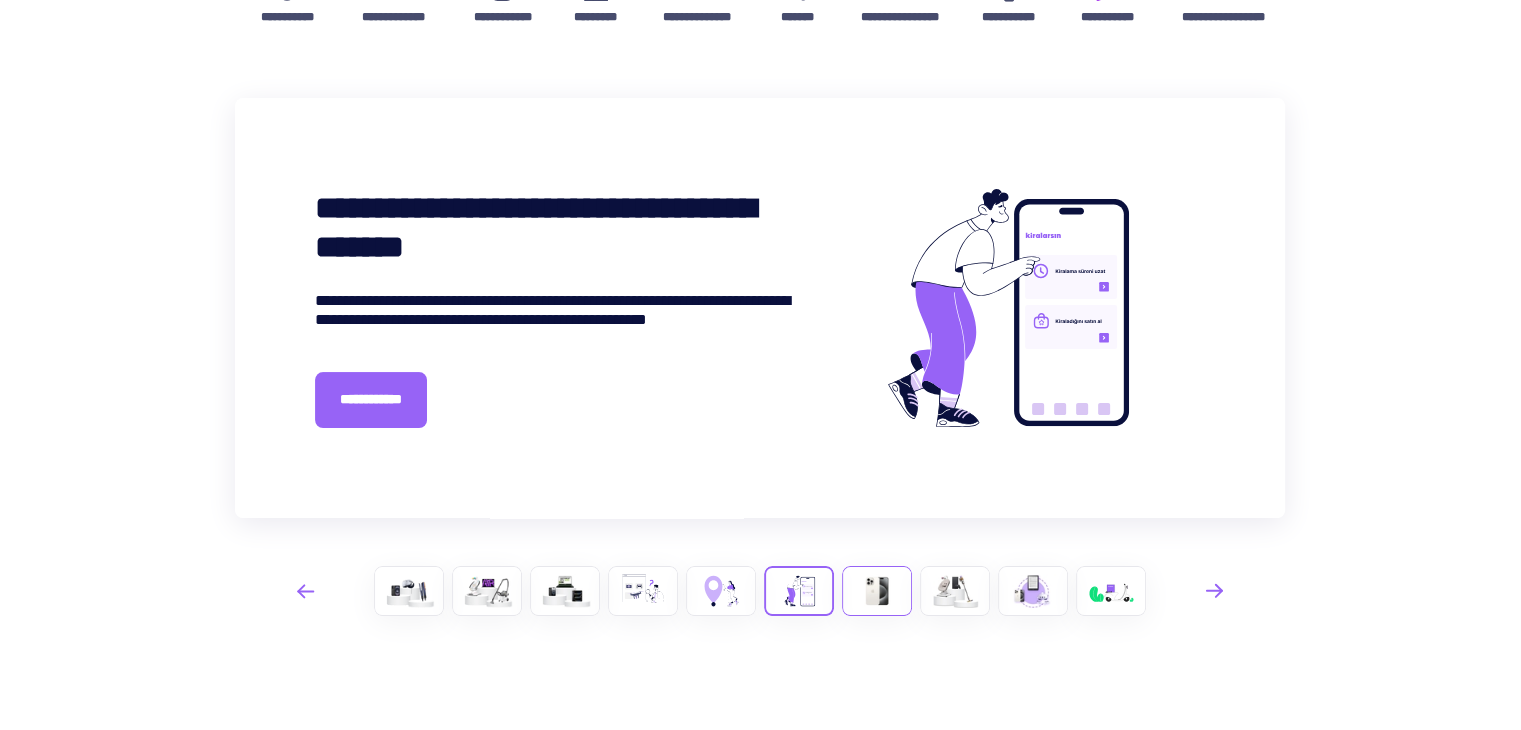 click at bounding box center (877, 591) 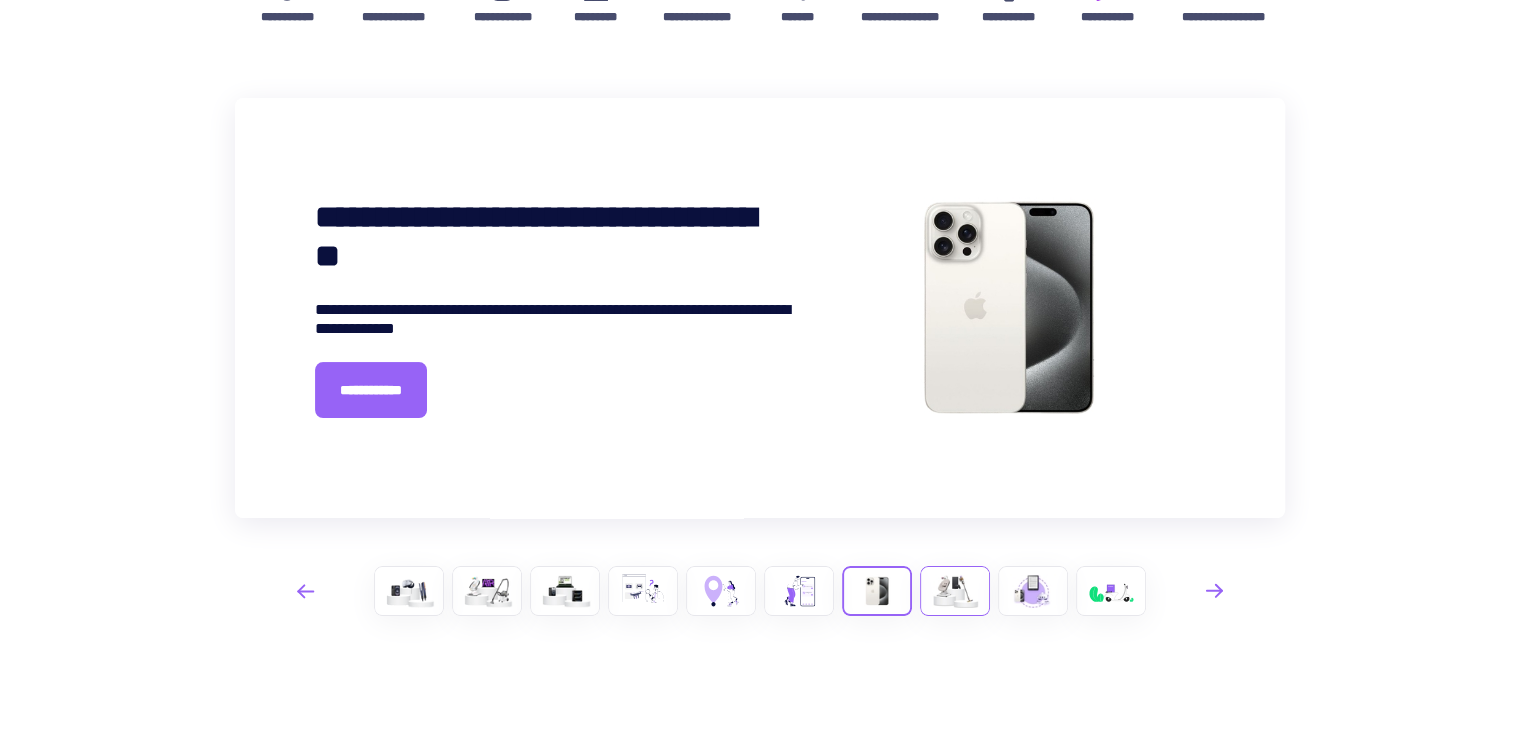 click at bounding box center (955, 591) 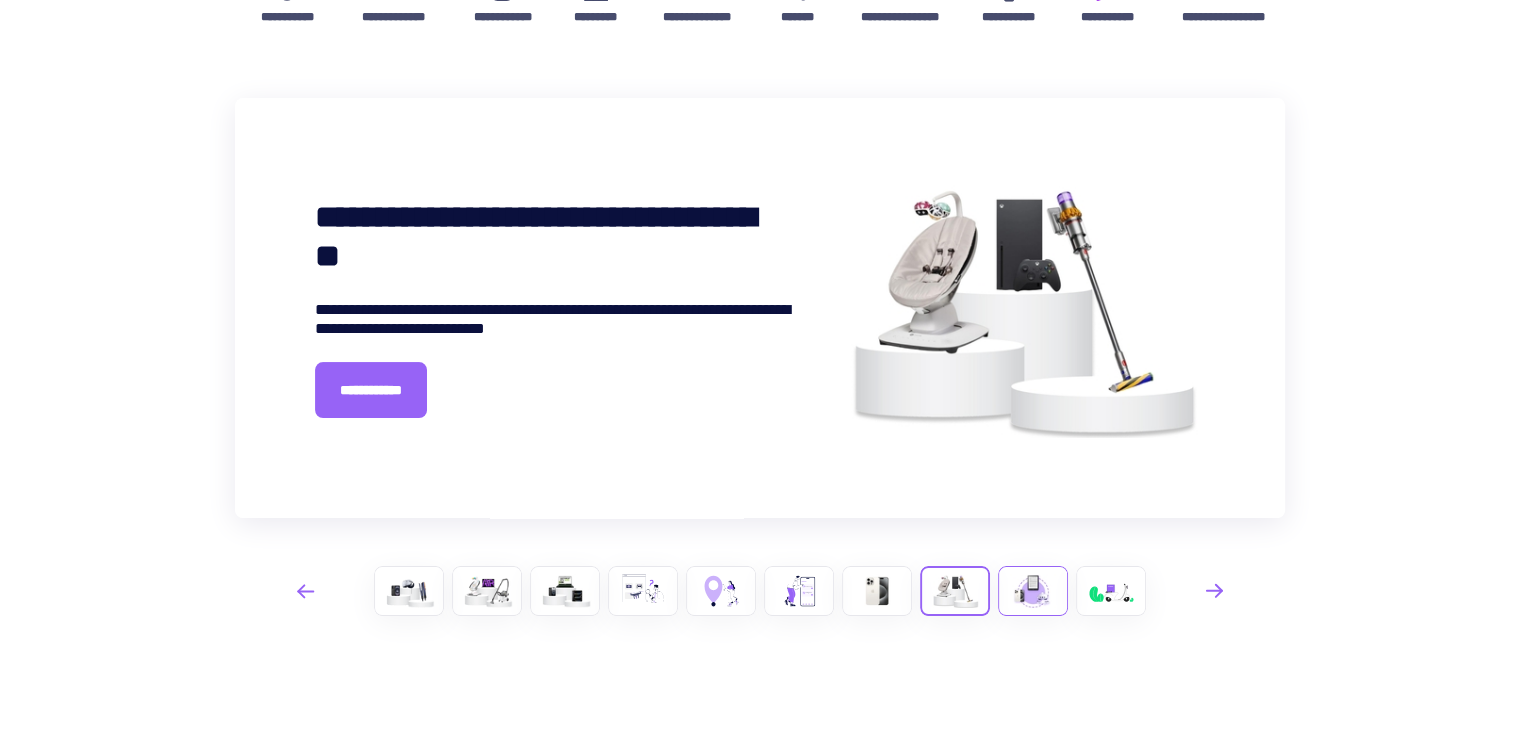 click at bounding box center [1033, 591] 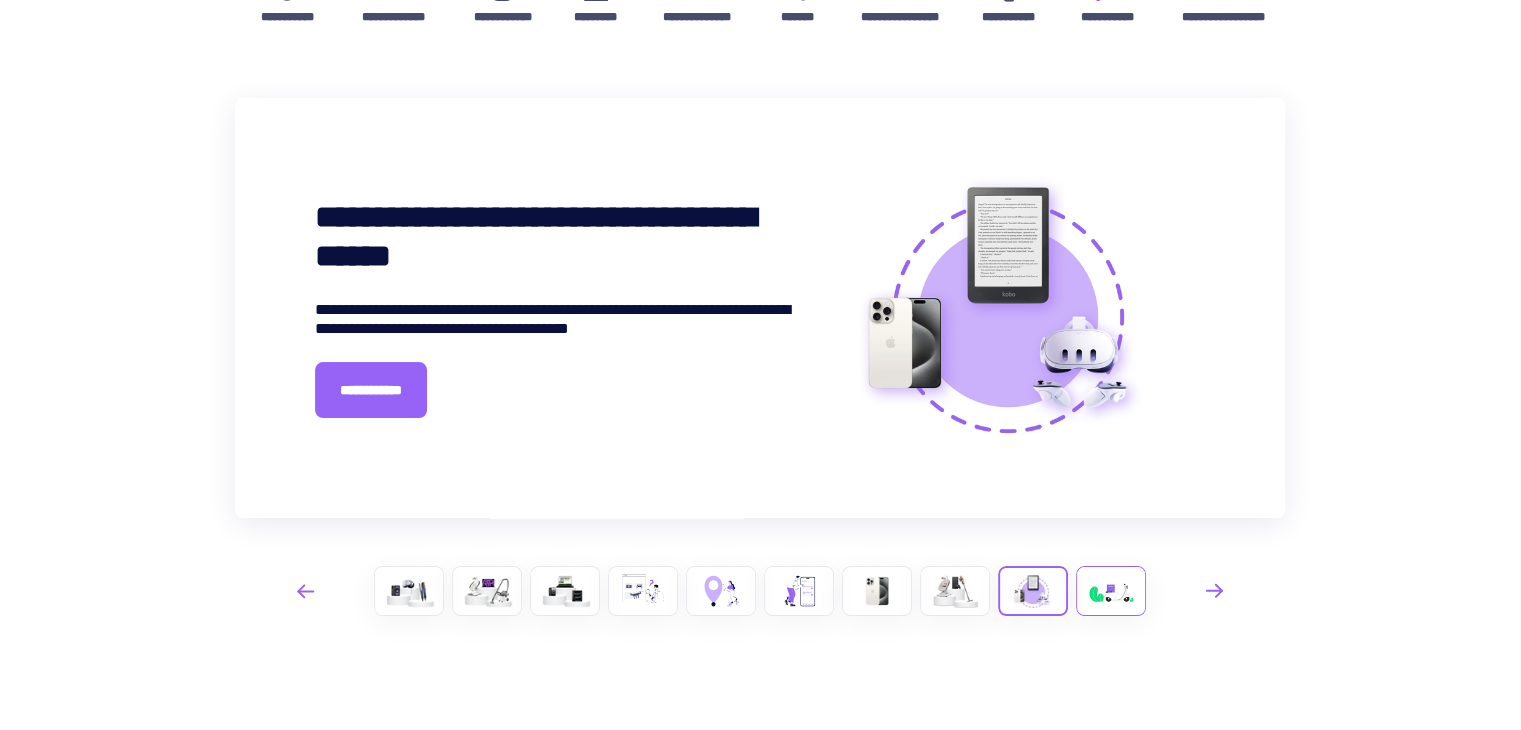 click at bounding box center (1111, 591) 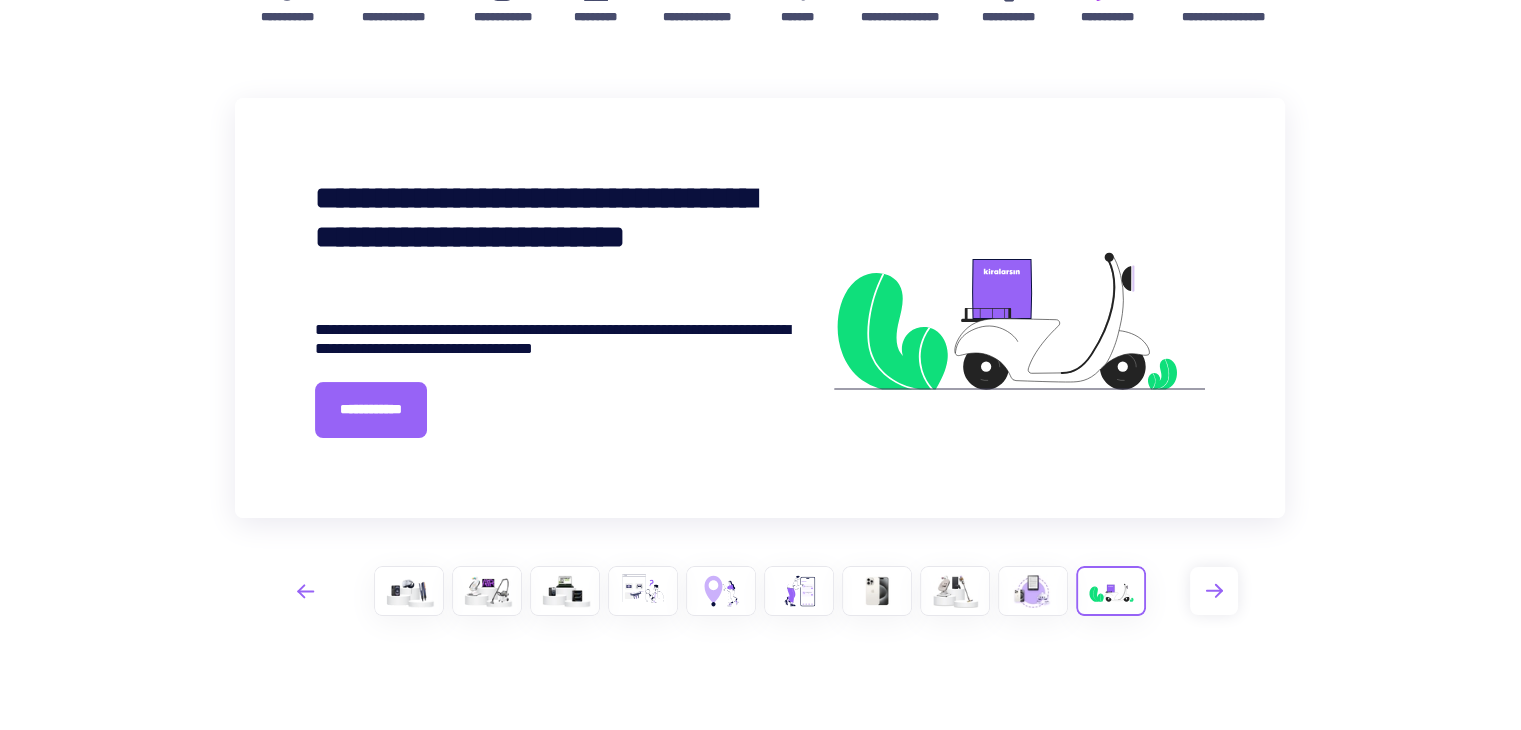 click 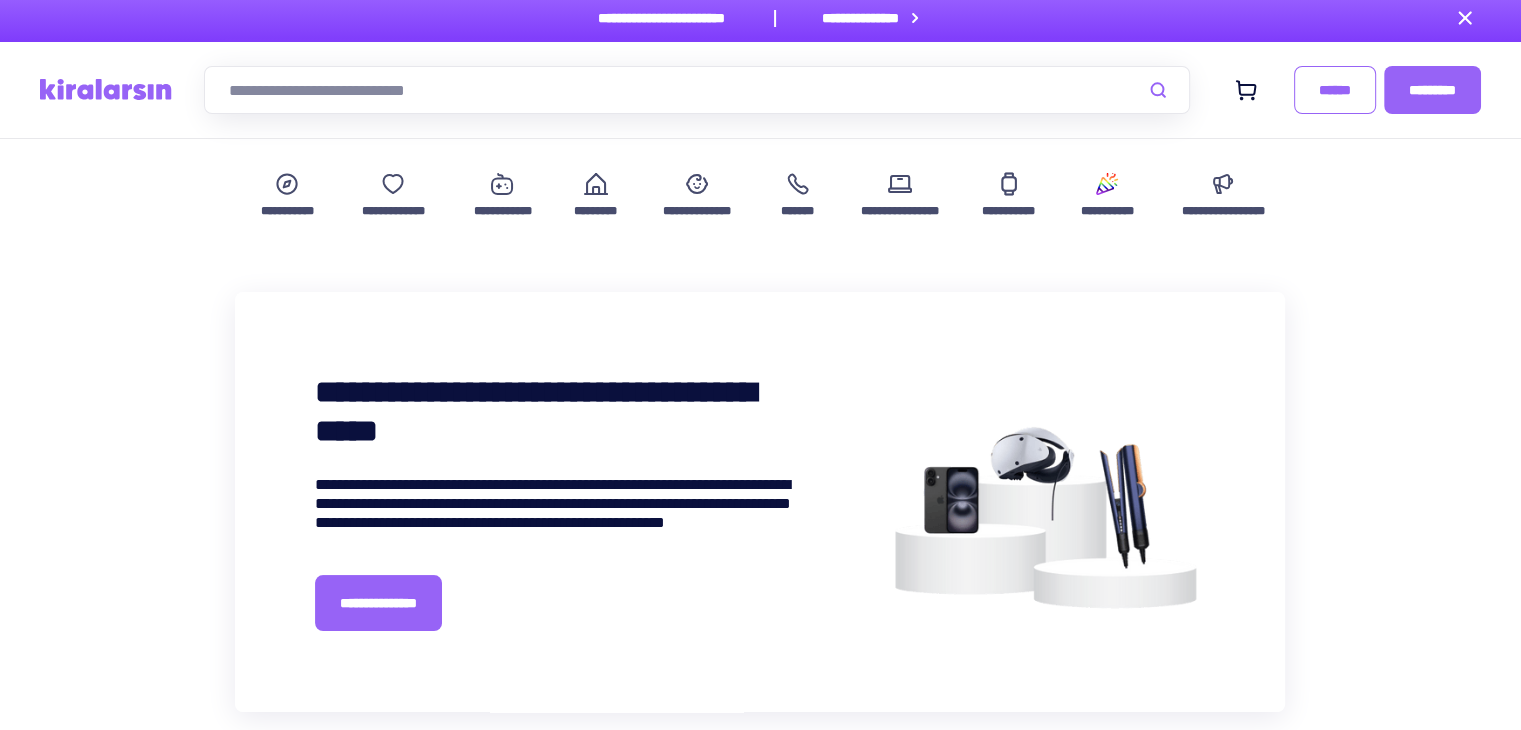 scroll, scrollTop: 0, scrollLeft: 0, axis: both 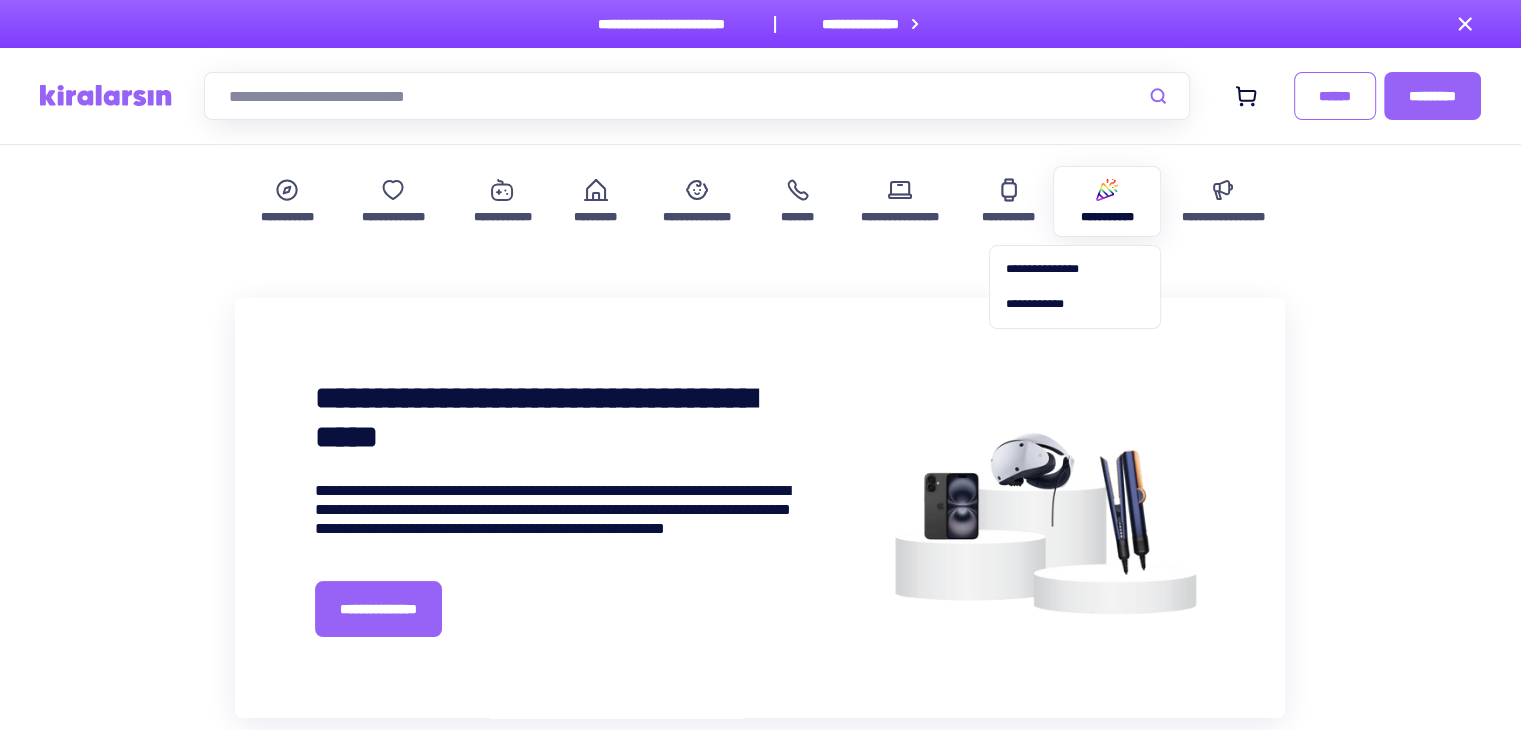 click on "**********" at bounding box center [1107, 217] 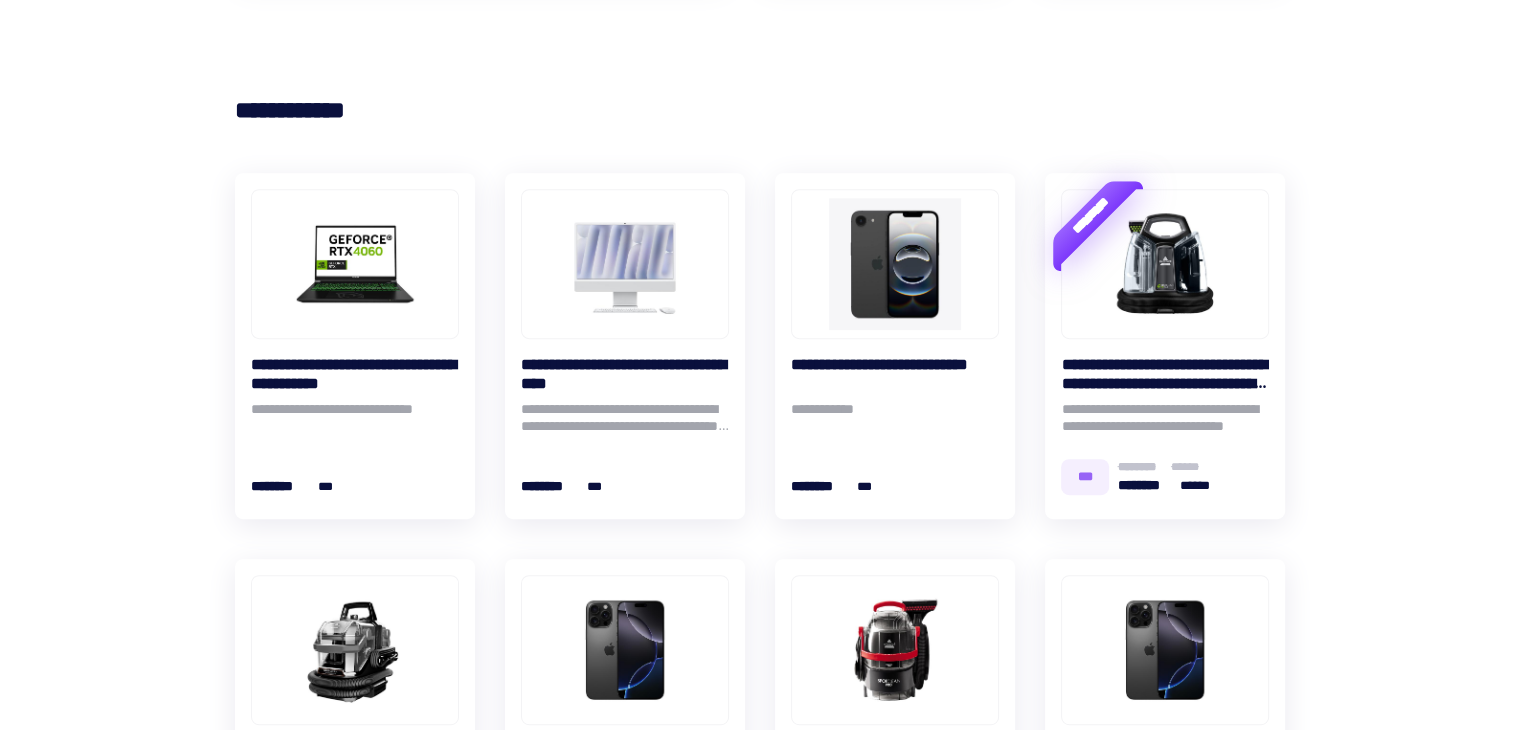 scroll, scrollTop: 800, scrollLeft: 0, axis: vertical 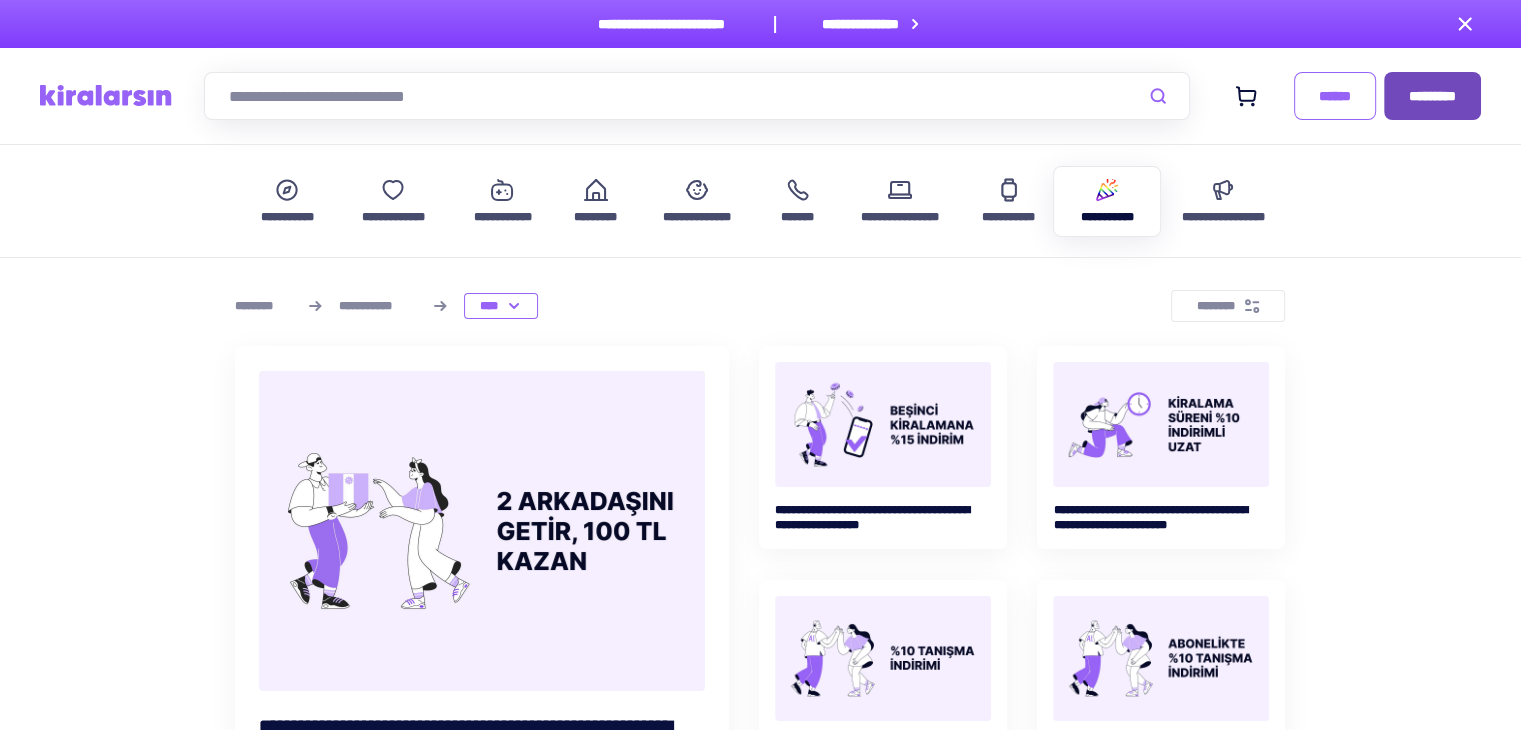 click on "*********" at bounding box center (1432, 96) 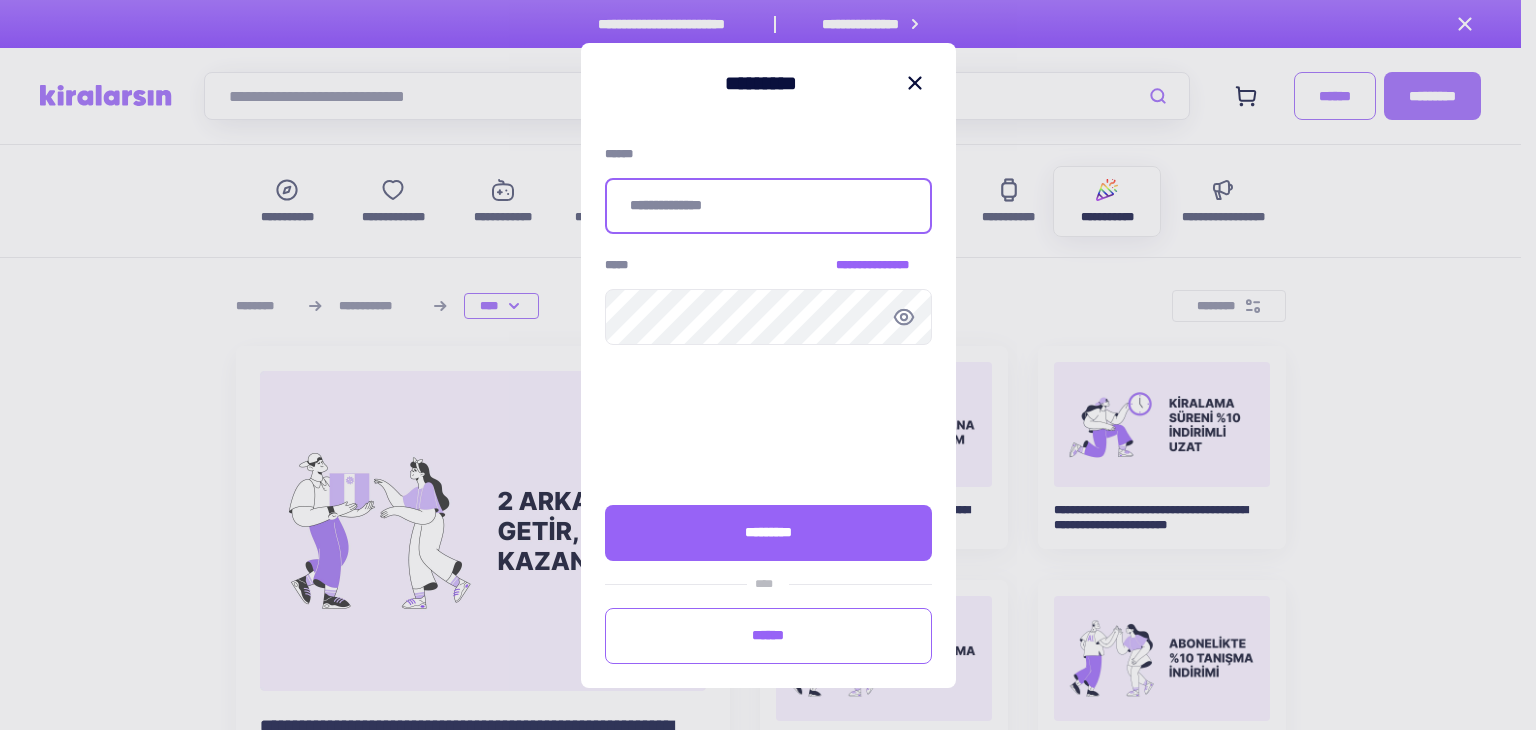 click at bounding box center (768, 206) 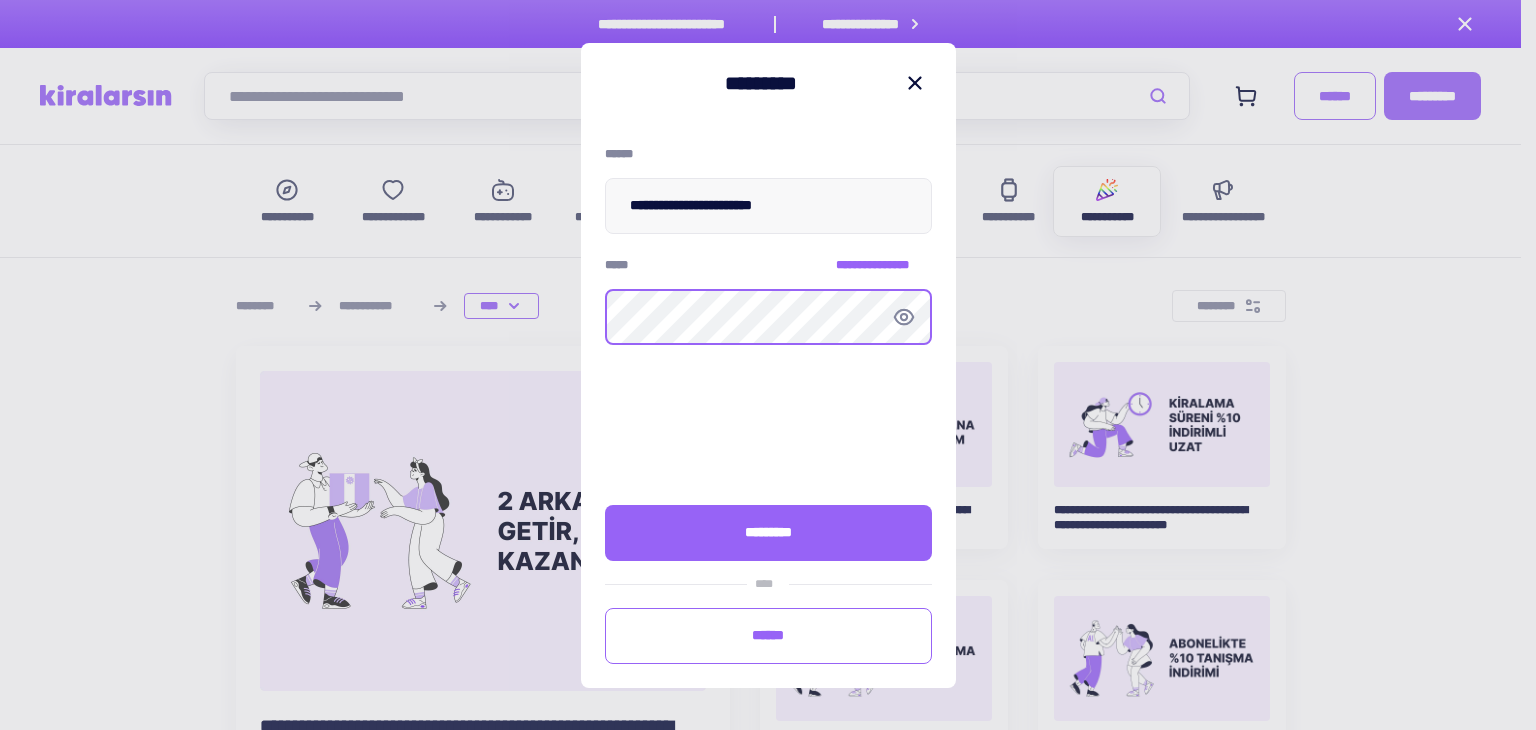 click at bounding box center [0, 0] 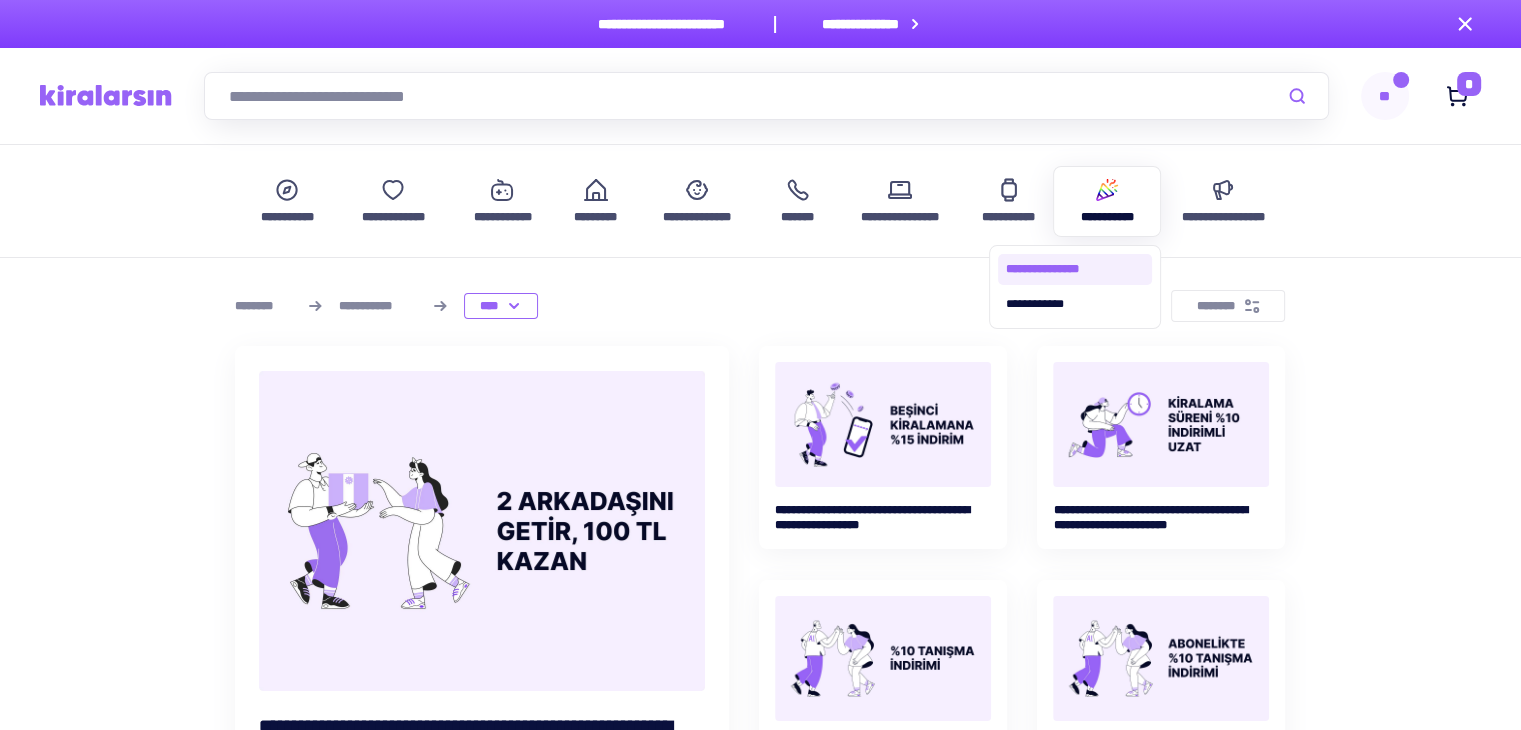click on "**********" at bounding box center (1075, 269) 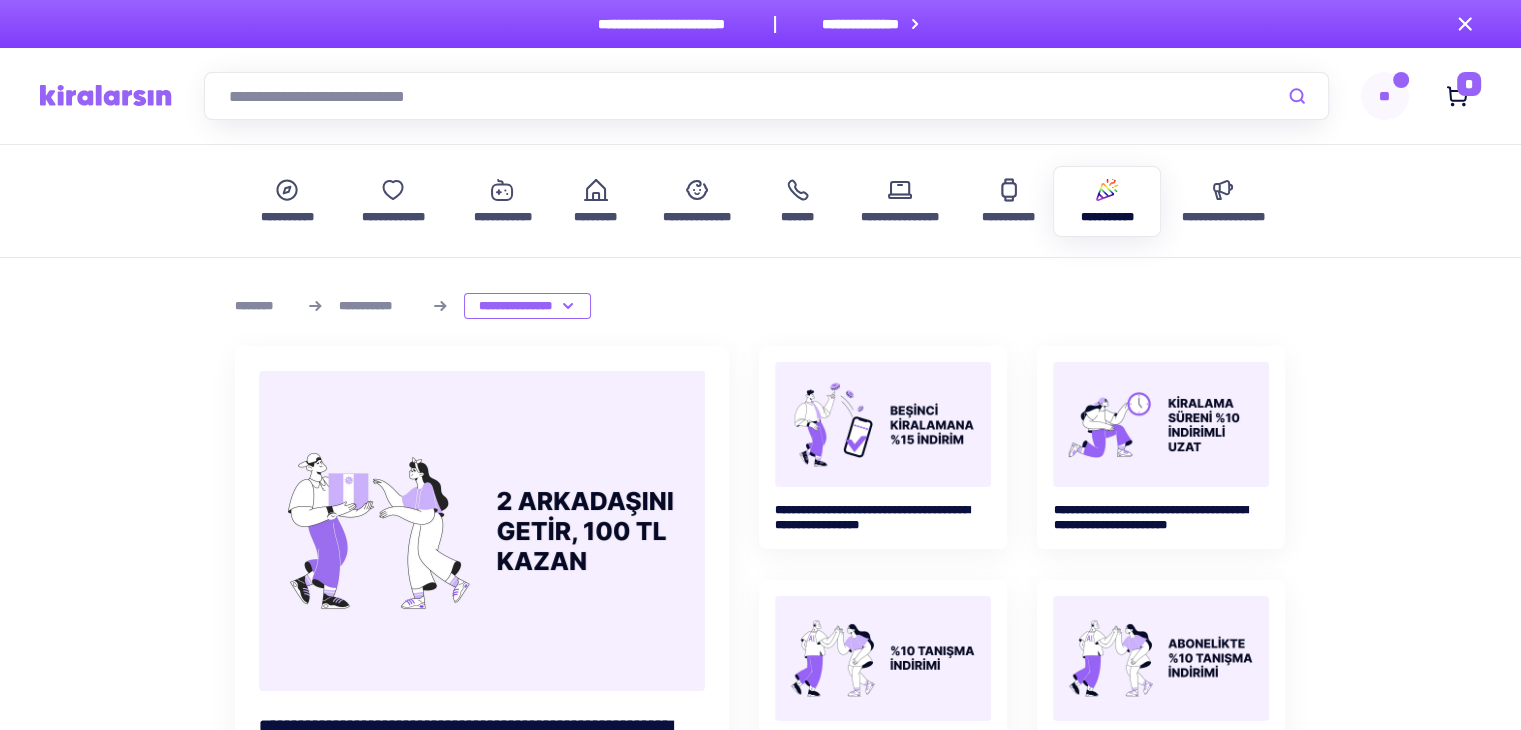 scroll, scrollTop: 0, scrollLeft: 0, axis: both 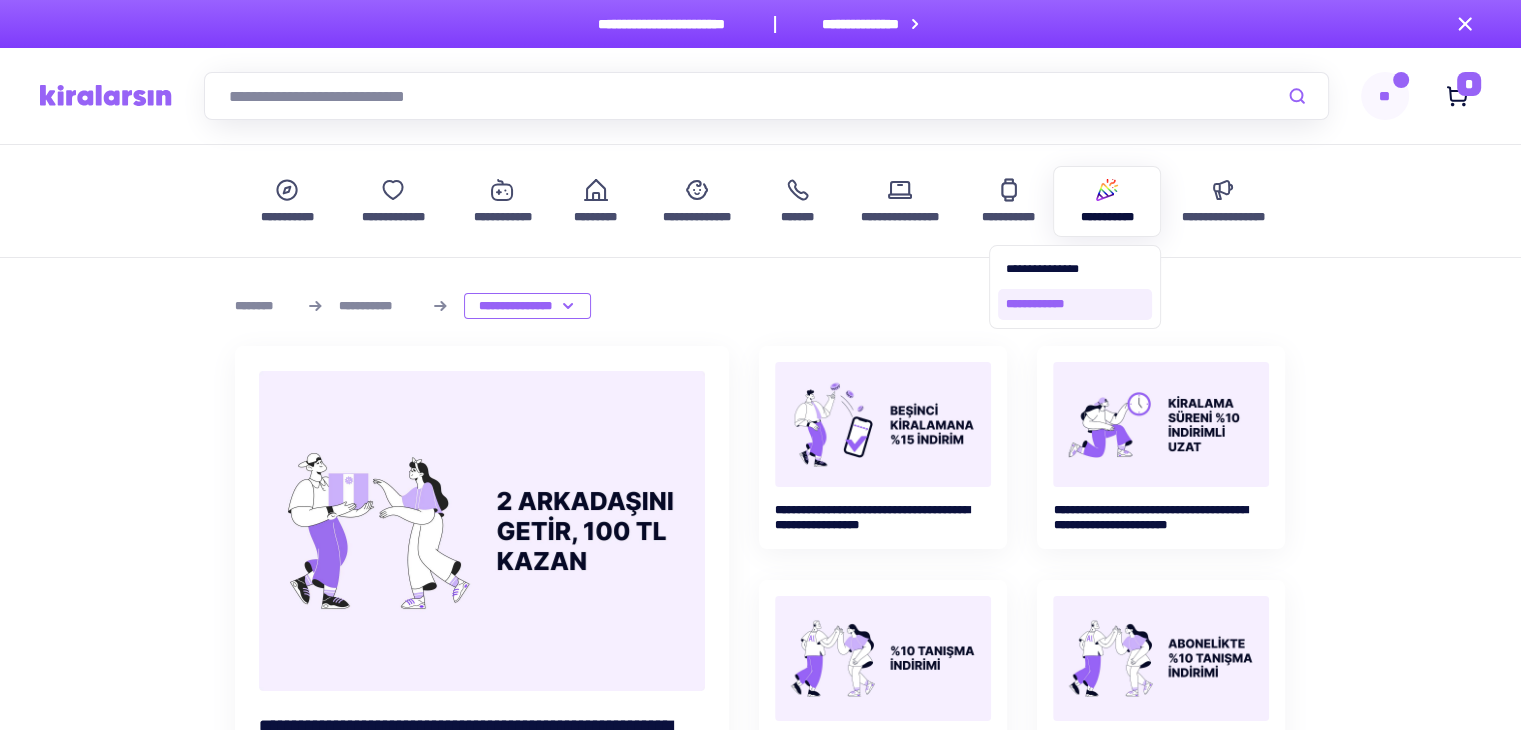 click on "**********" at bounding box center (1075, 304) 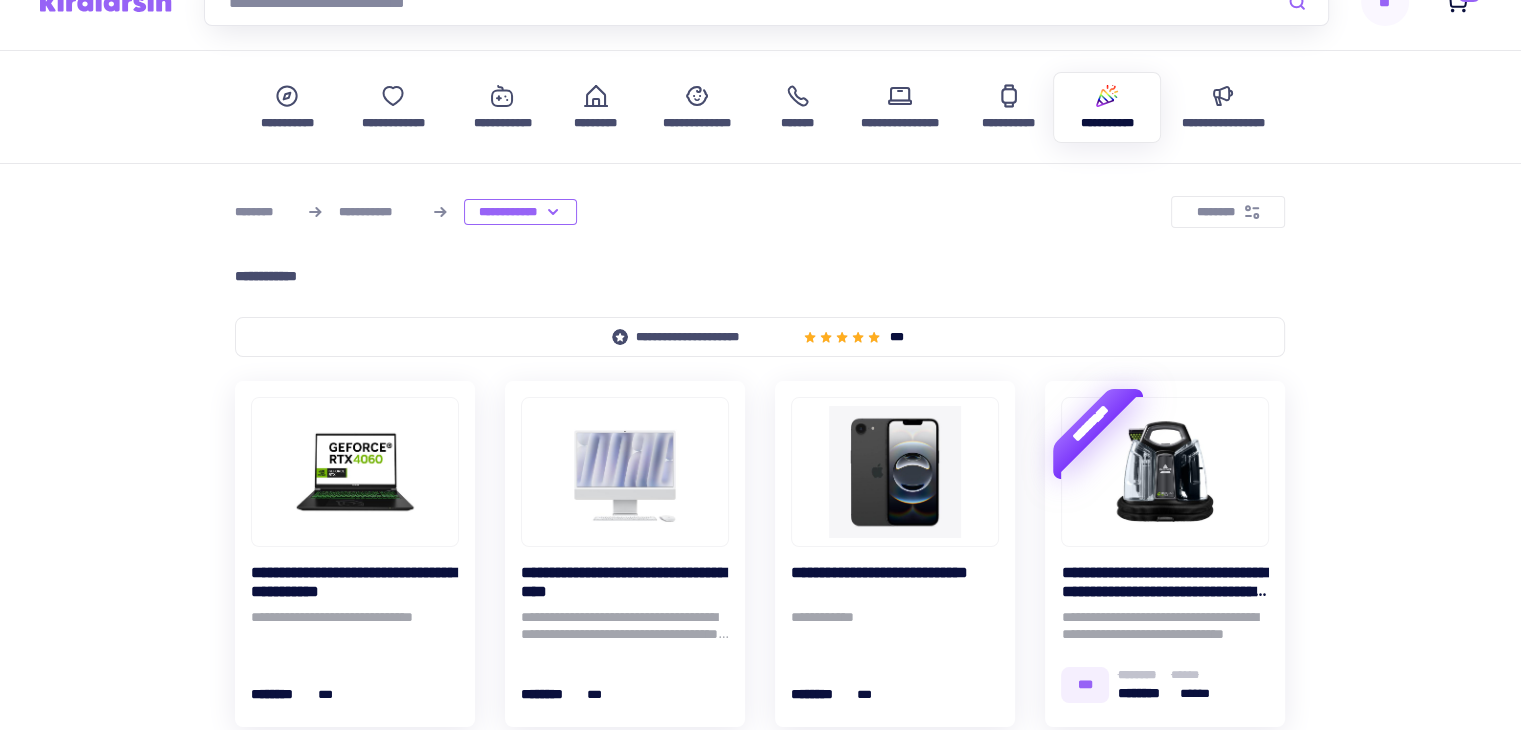 scroll, scrollTop: 0, scrollLeft: 0, axis: both 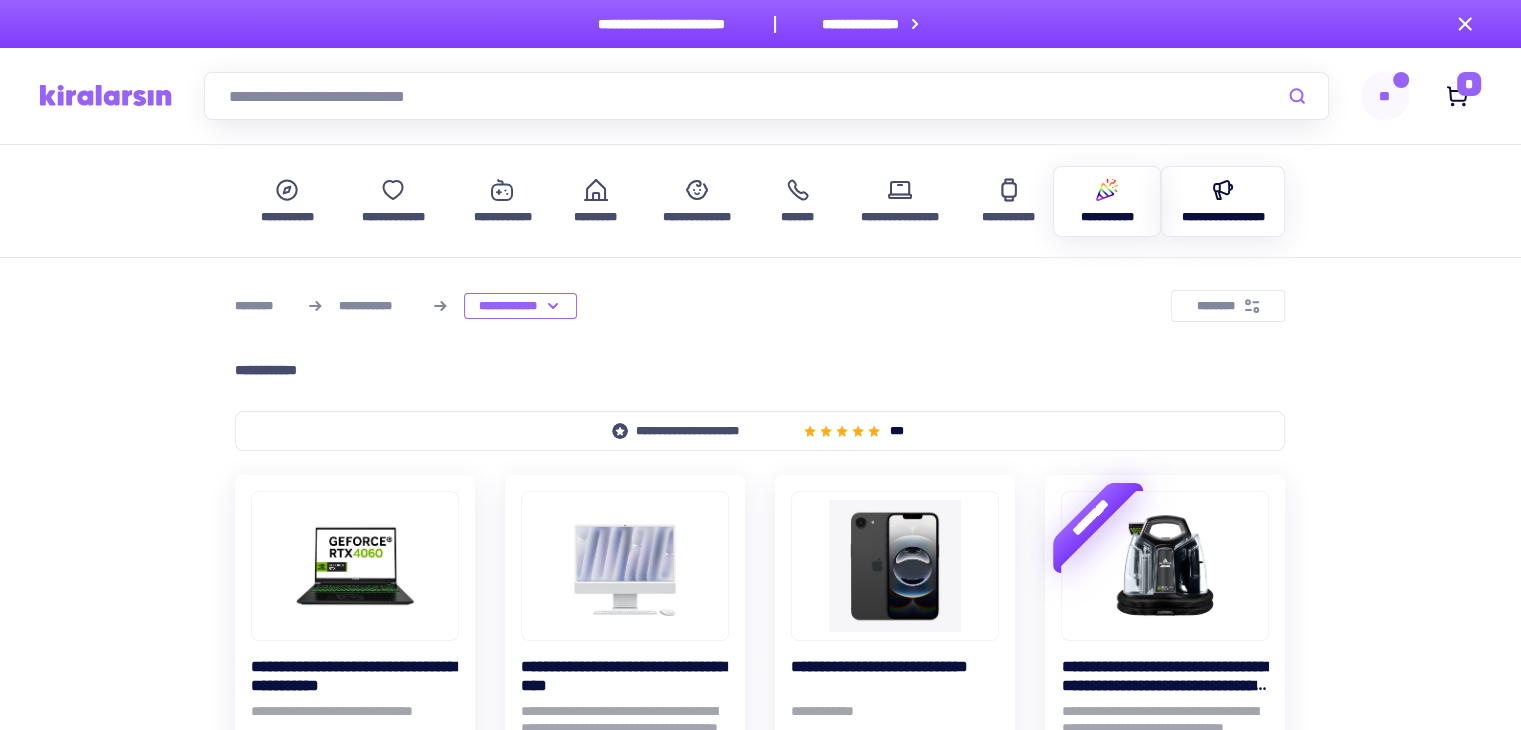 click on "**********" at bounding box center (1223, 201) 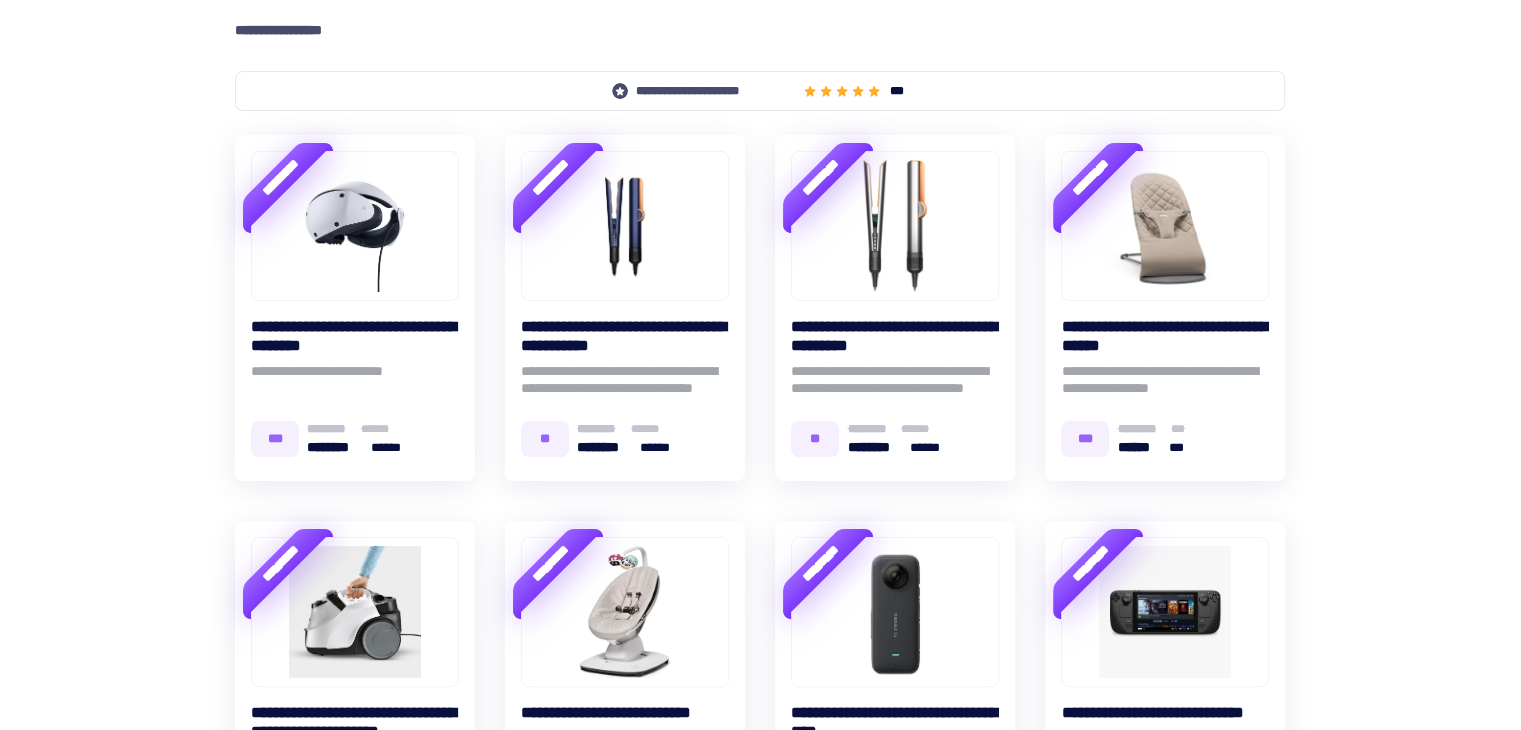 scroll, scrollTop: 300, scrollLeft: 0, axis: vertical 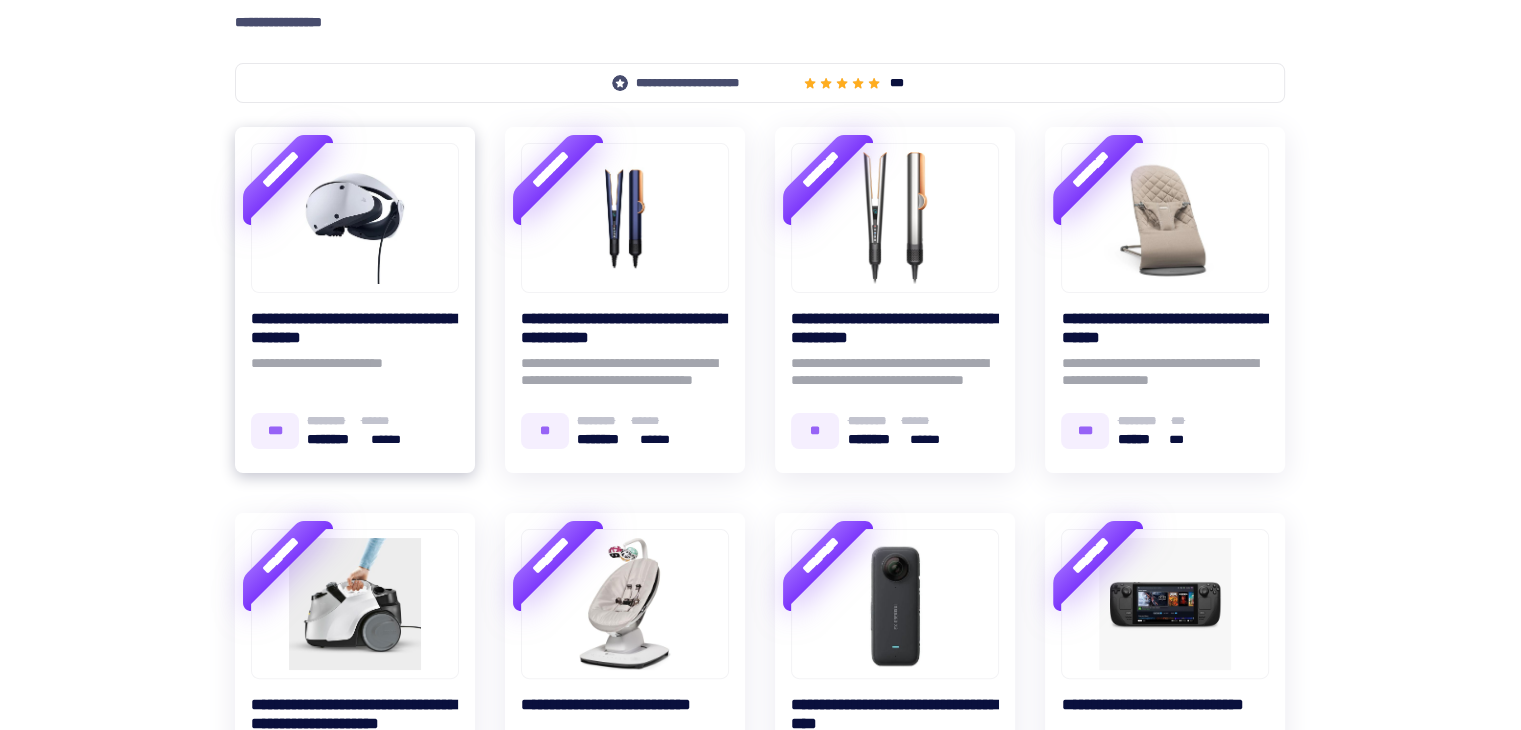 click at bounding box center (355, 218) 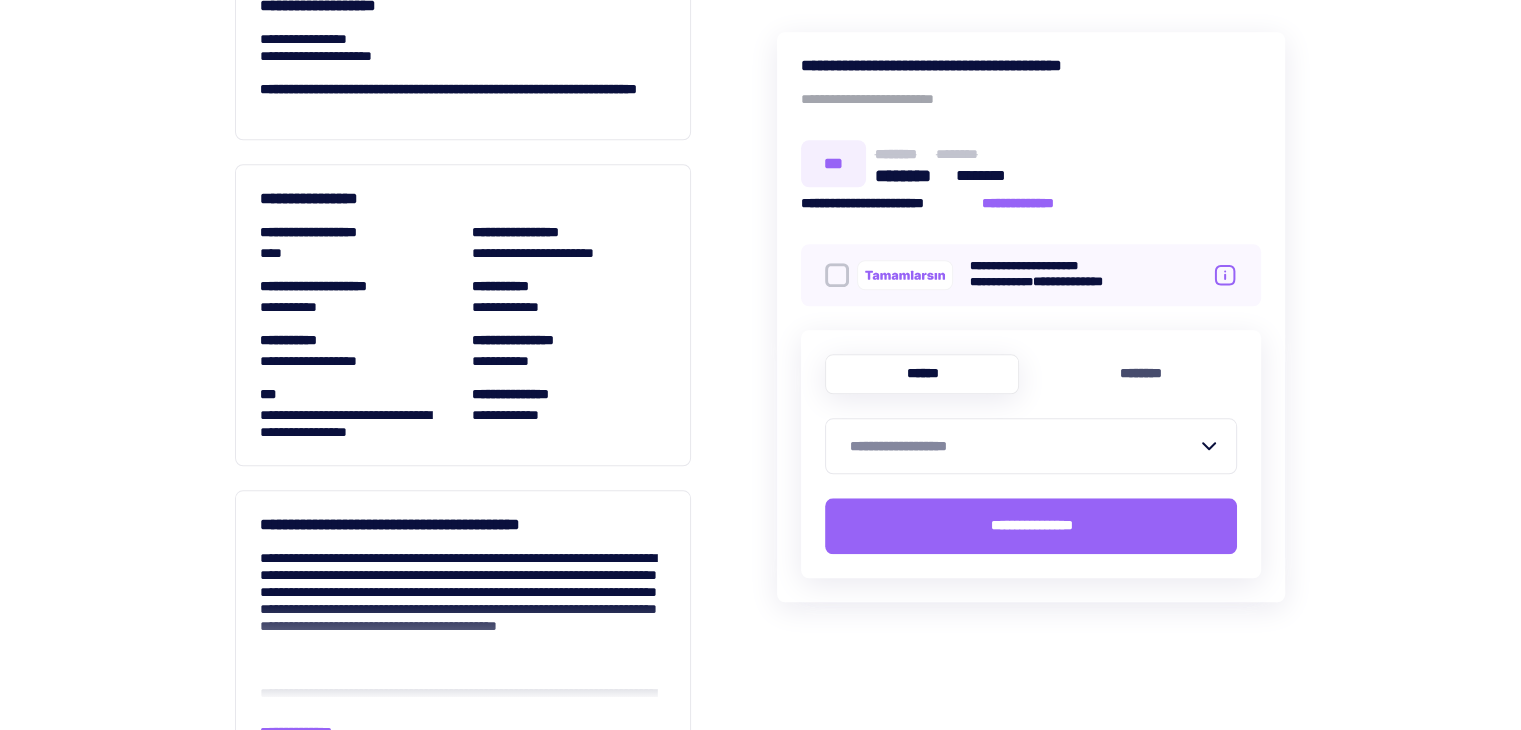 scroll, scrollTop: 2200, scrollLeft: 0, axis: vertical 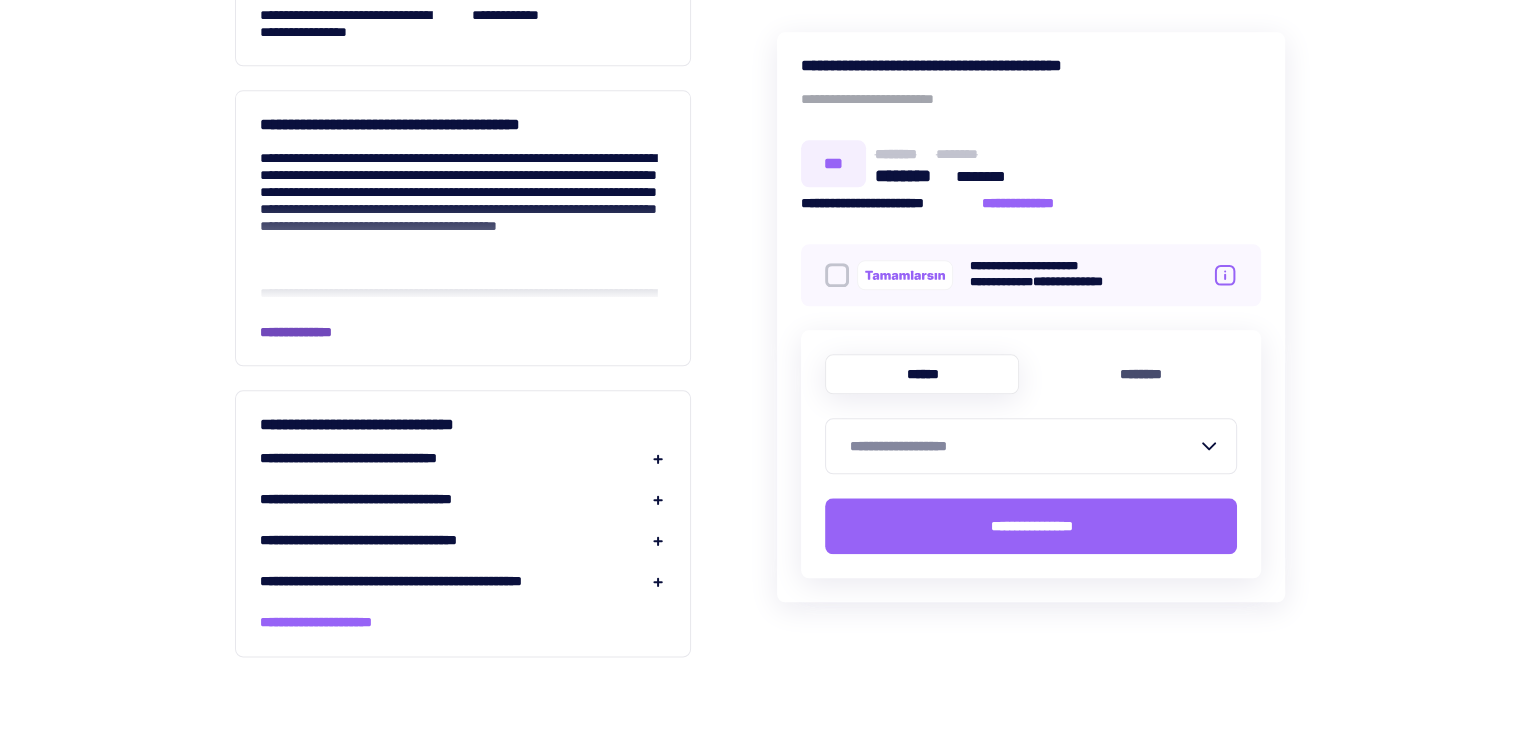 click on "**********" at bounding box center (311, 332) 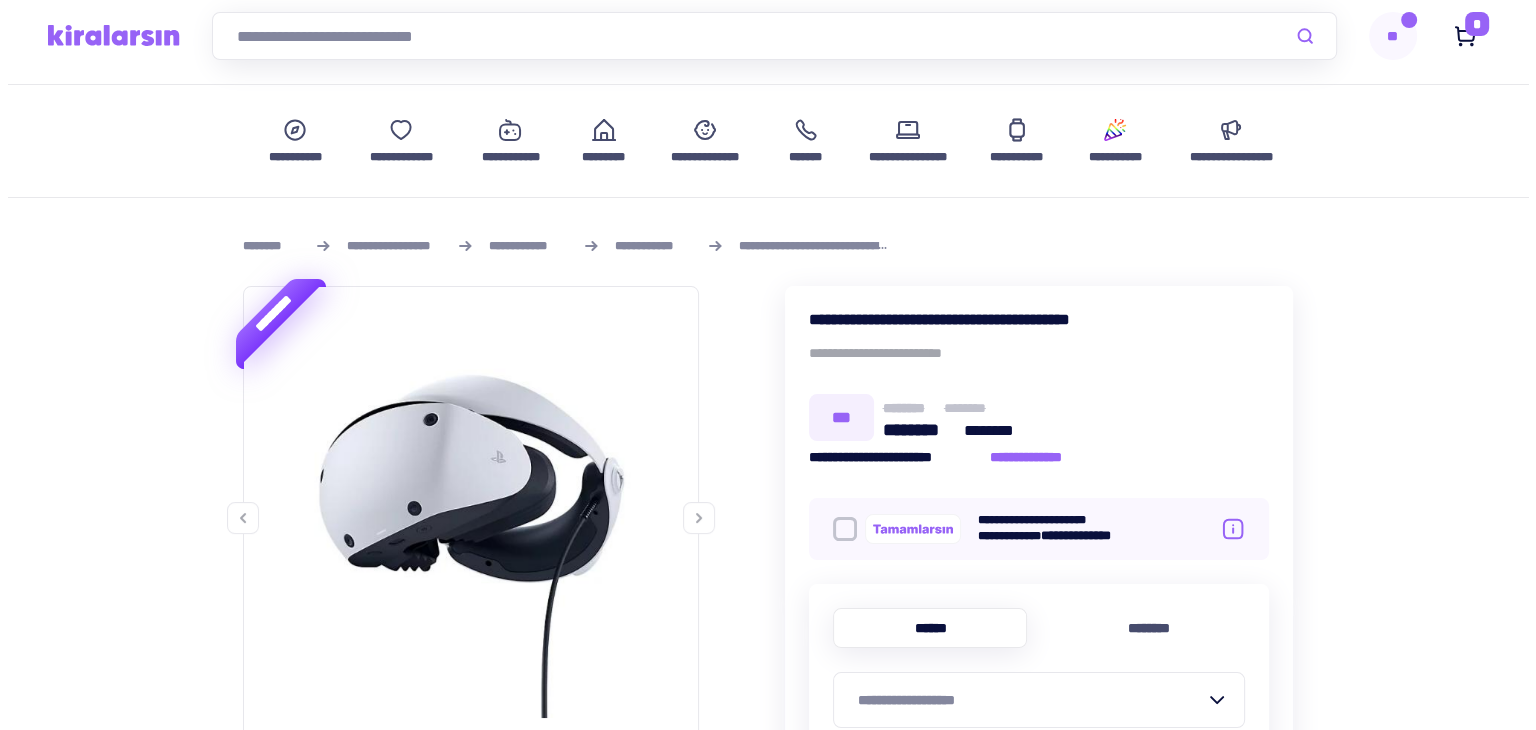scroll, scrollTop: 48, scrollLeft: 0, axis: vertical 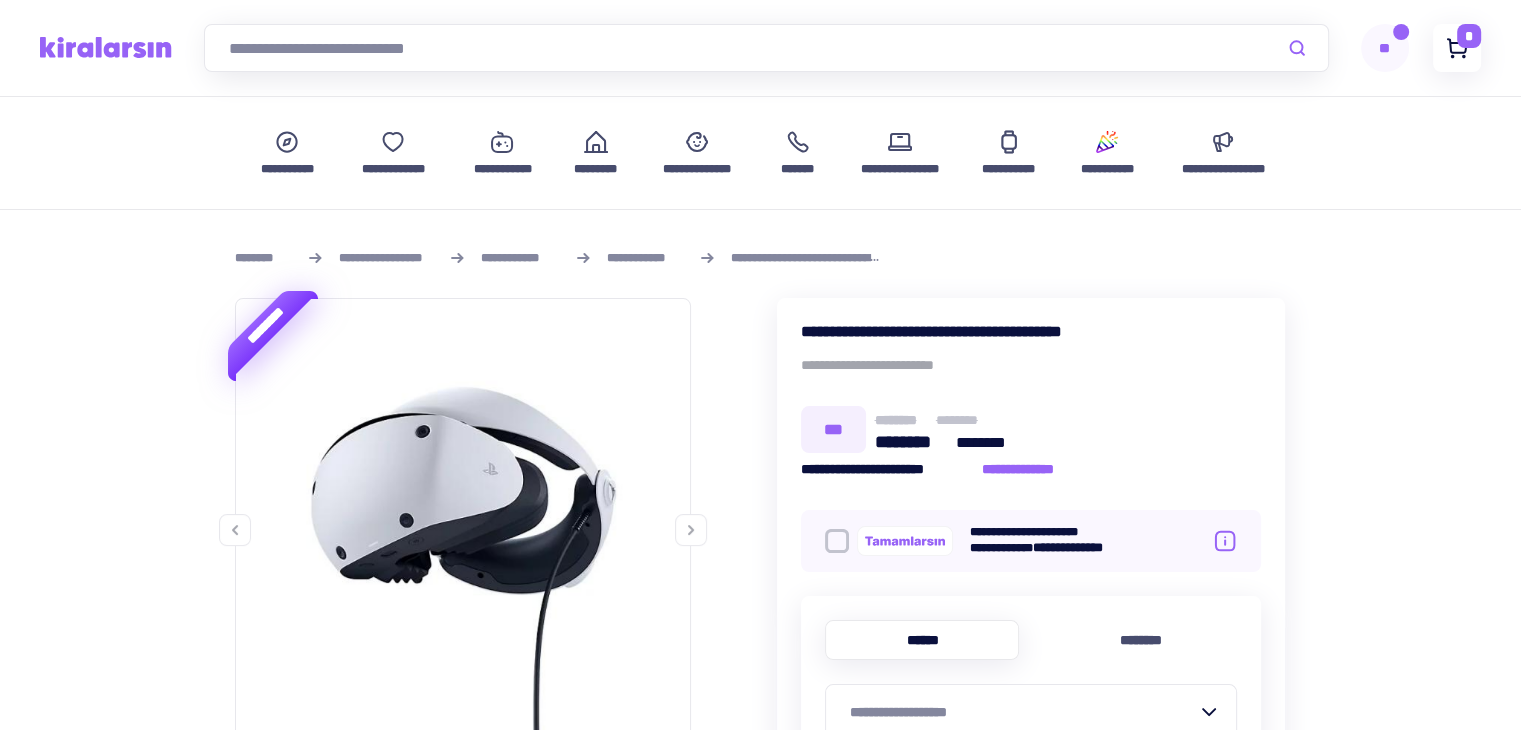click 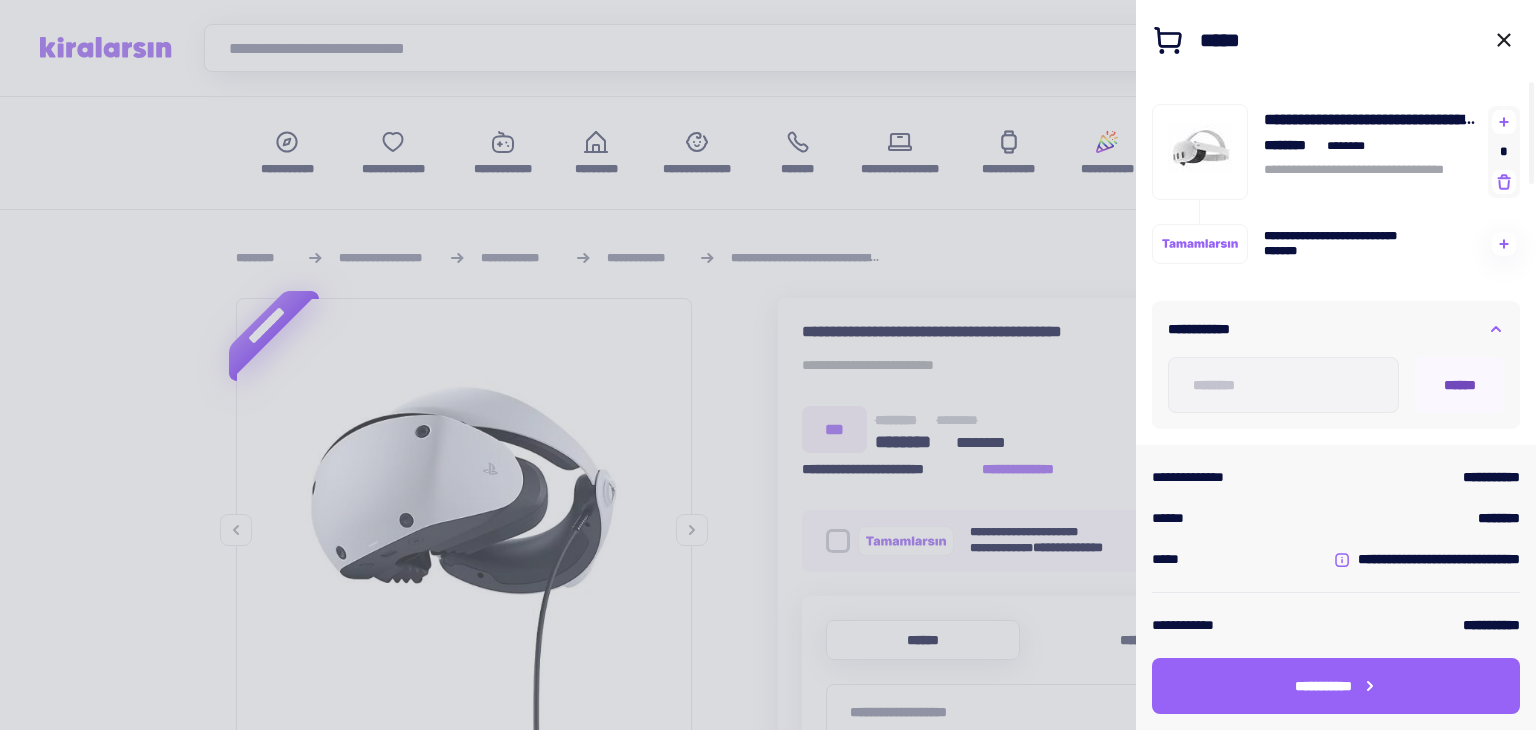 click on "******" at bounding box center (1460, 385) 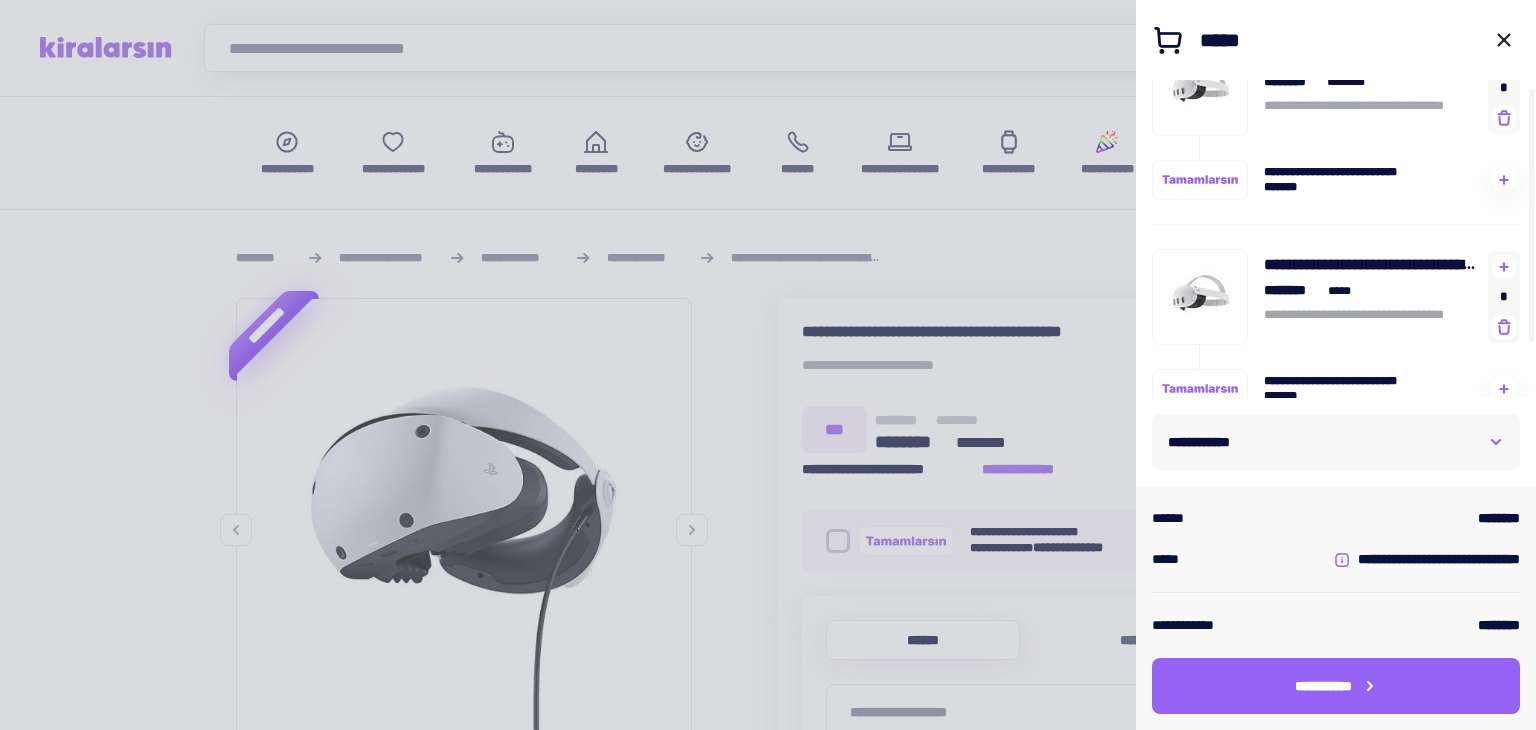 scroll, scrollTop: 75, scrollLeft: 0, axis: vertical 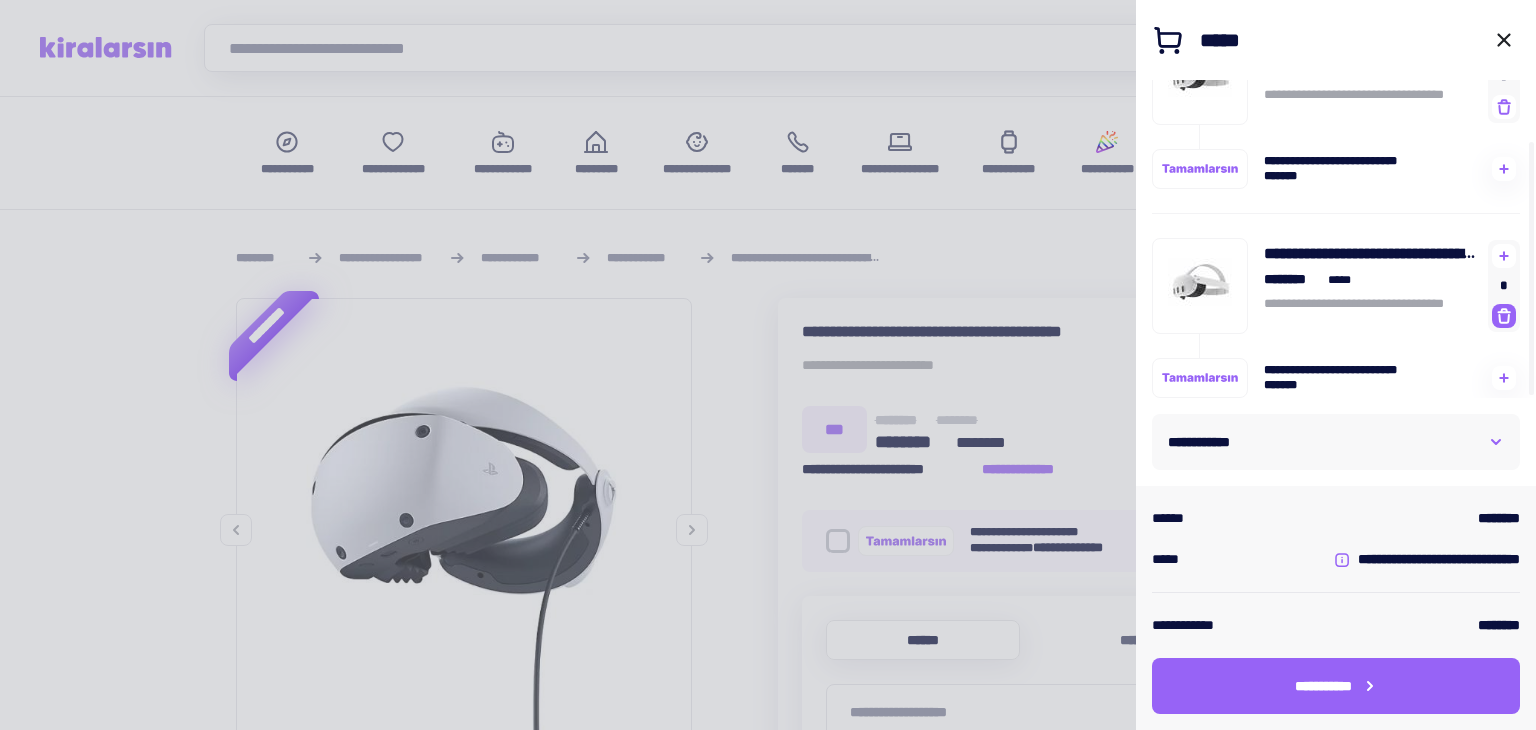 click 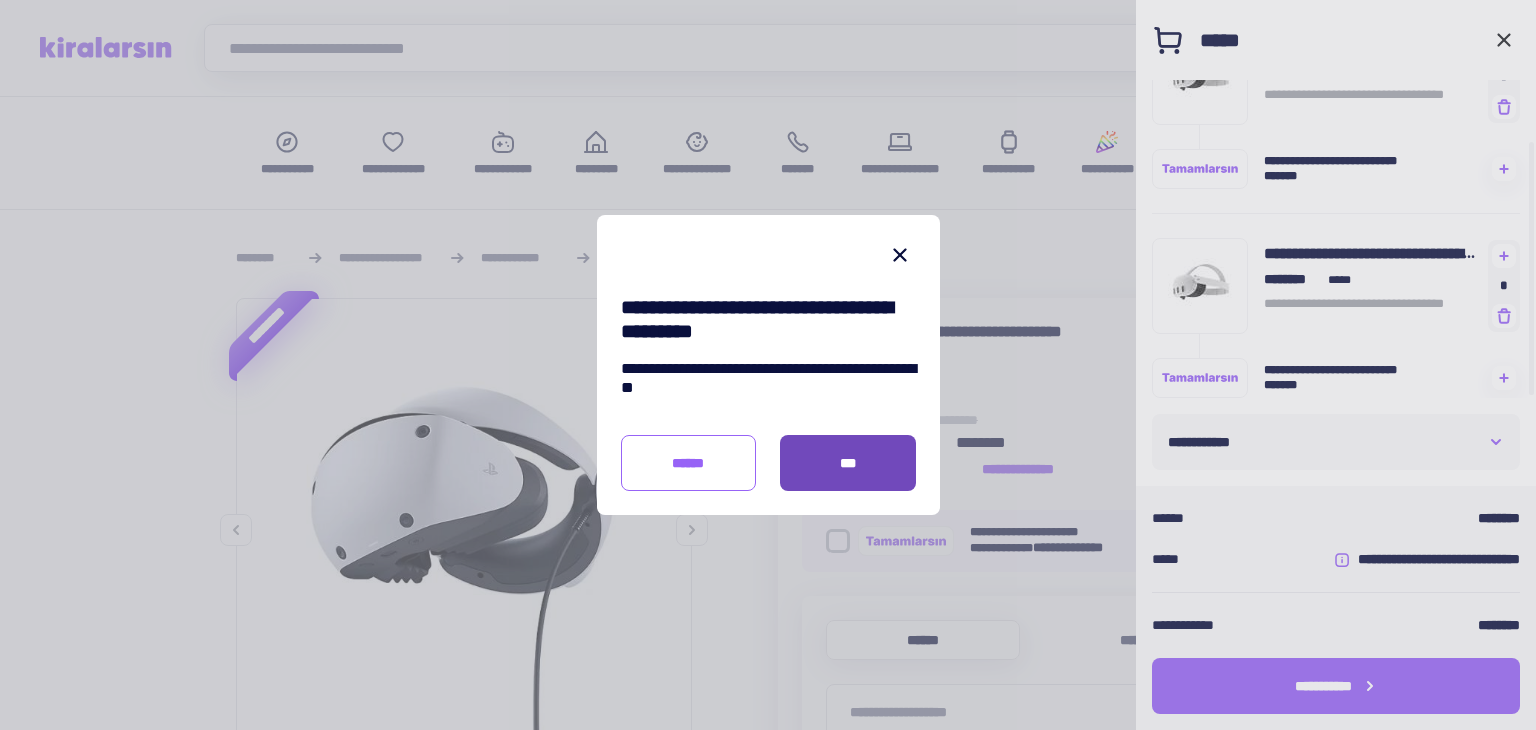 click on "***" at bounding box center (848, 463) 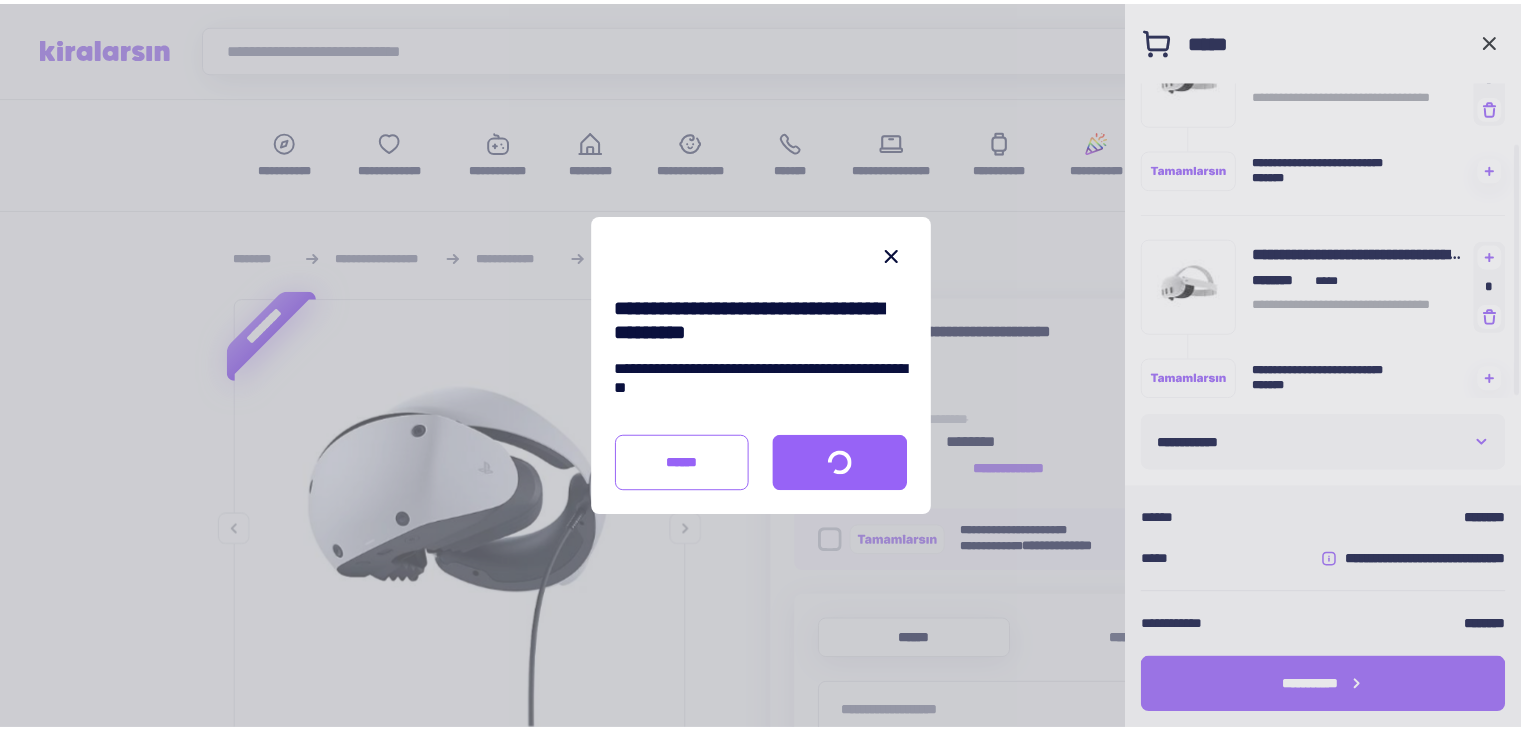 scroll, scrollTop: 0, scrollLeft: 0, axis: both 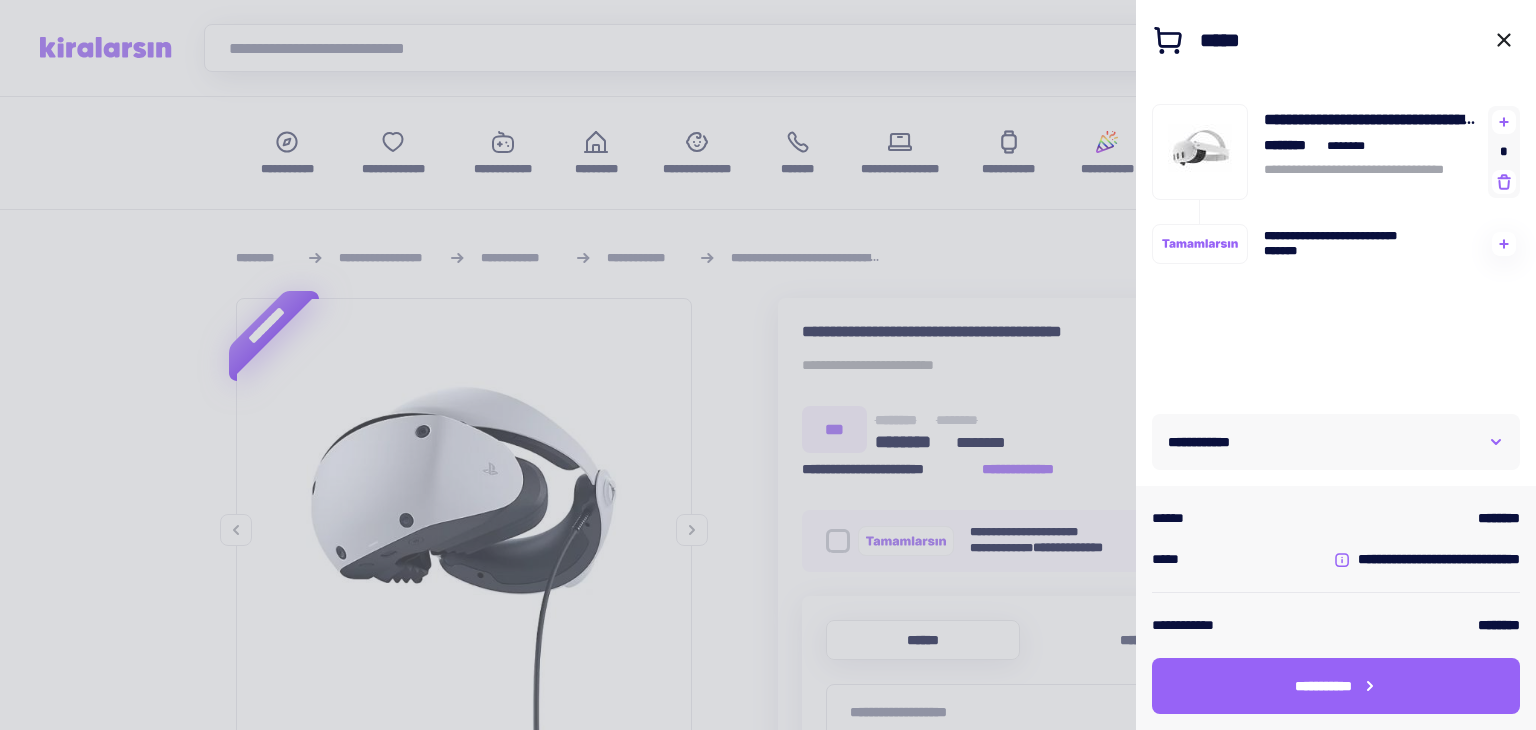 click on "**********" at bounding box center (1210, 442) 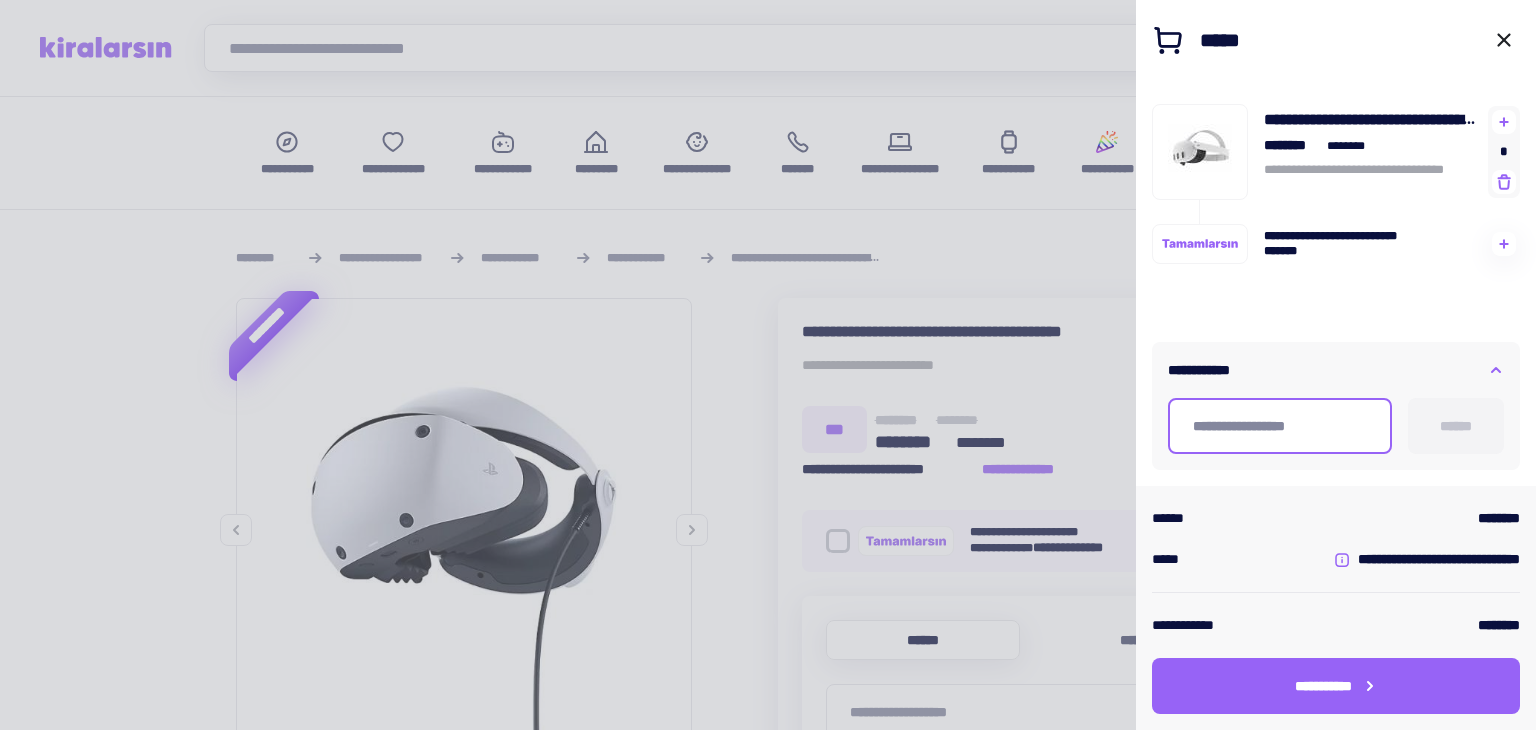 click at bounding box center (1280, 426) 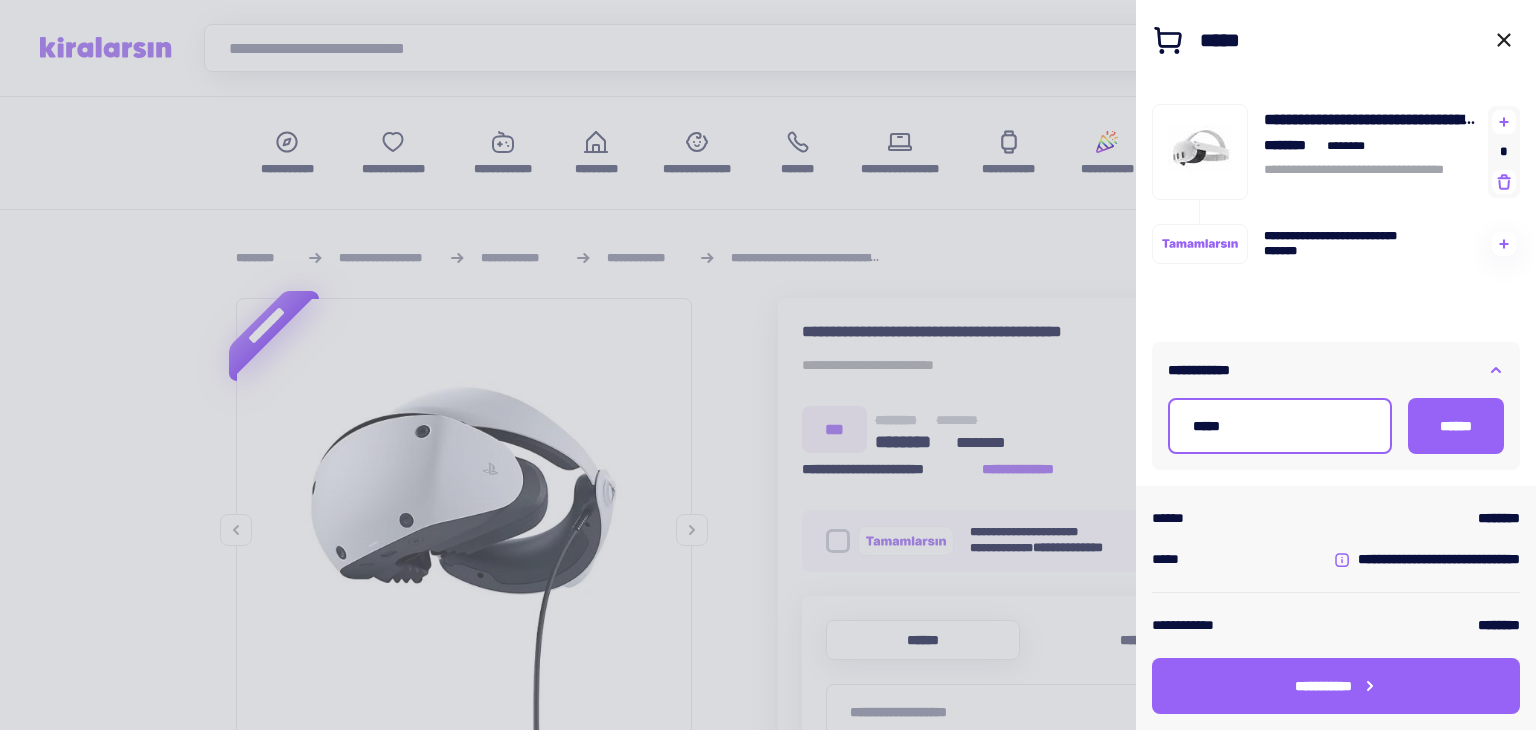 drag, startPoint x: 1257, startPoint y: 431, endPoint x: 1176, endPoint y: 429, distance: 81.02469 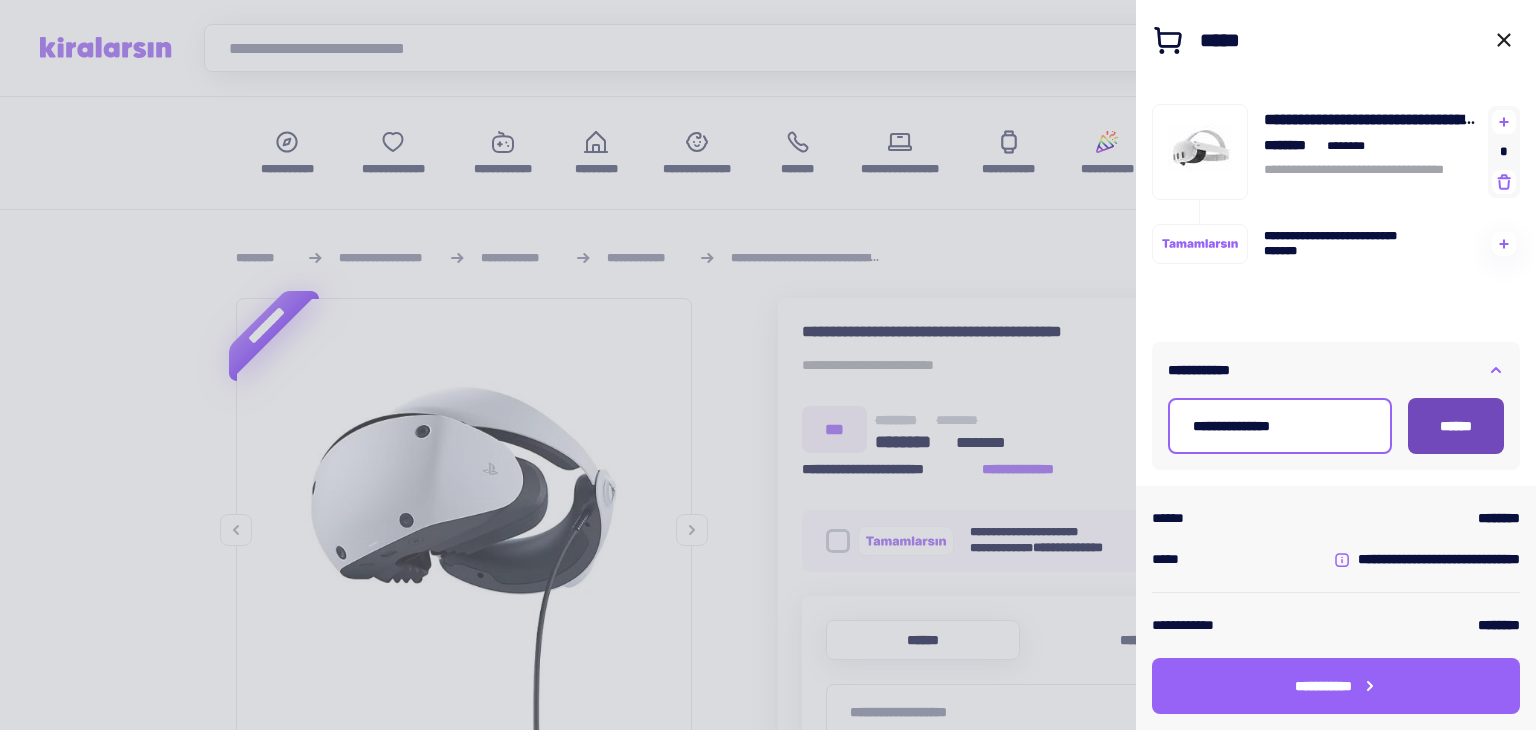 type on "**********" 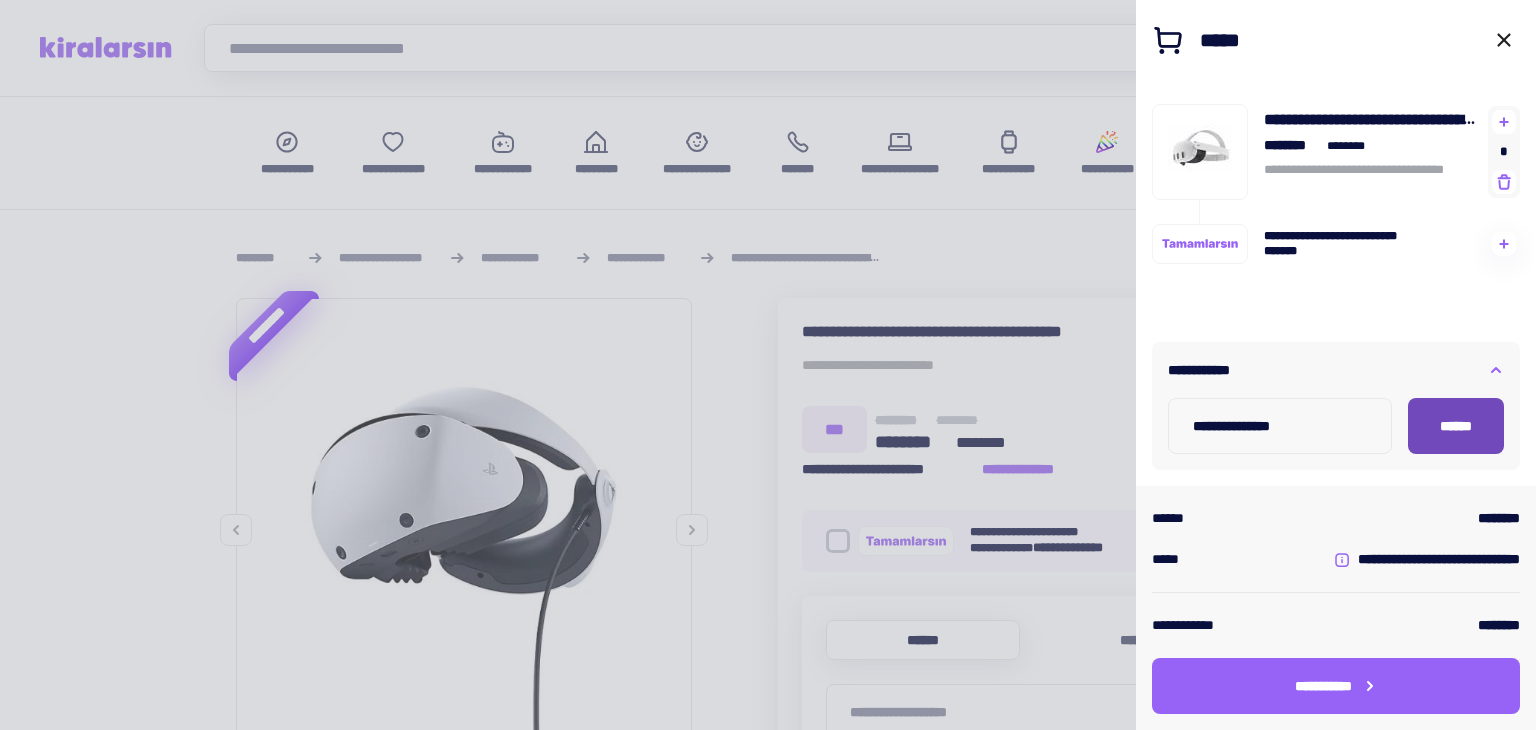 click on "******" at bounding box center [1456, 426] 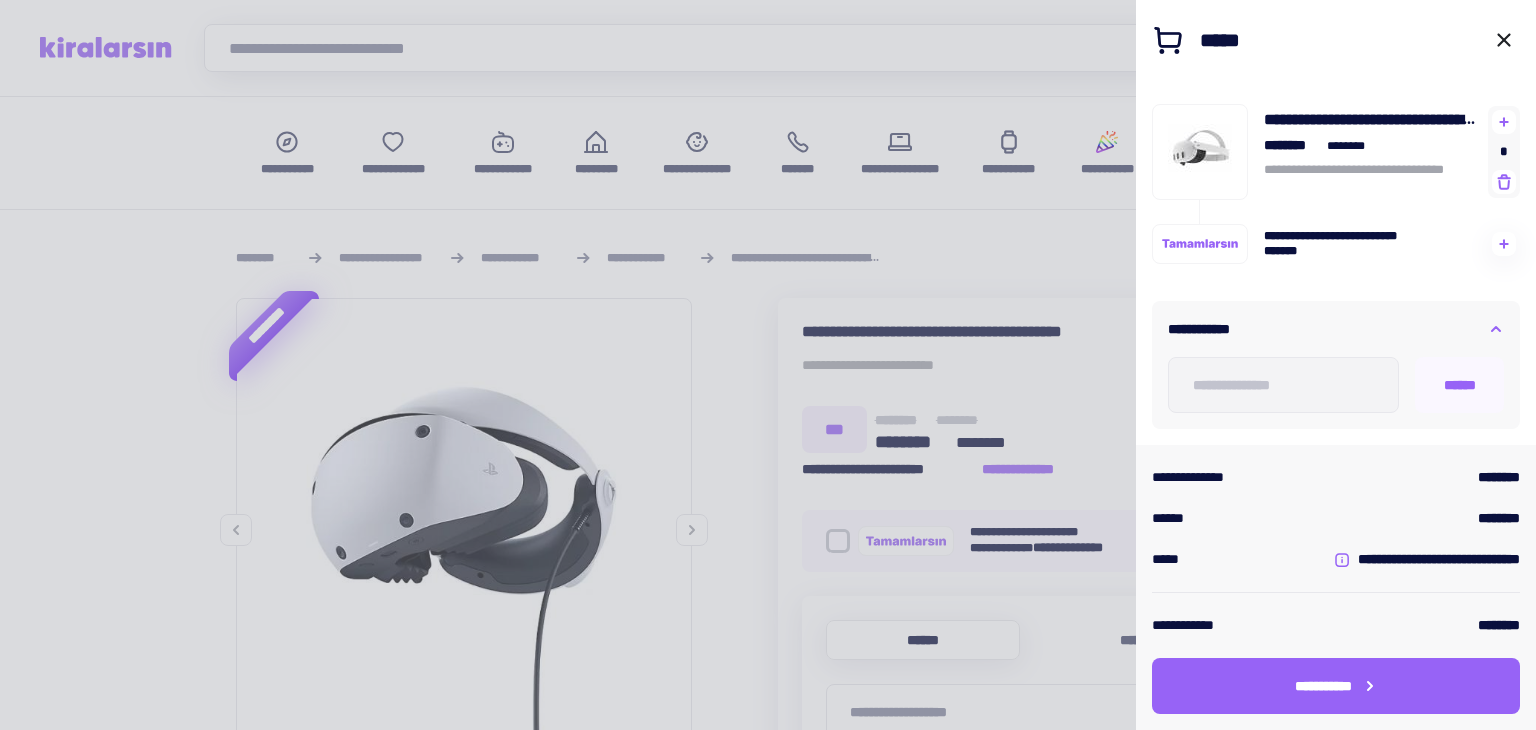 click at bounding box center [768, 365] 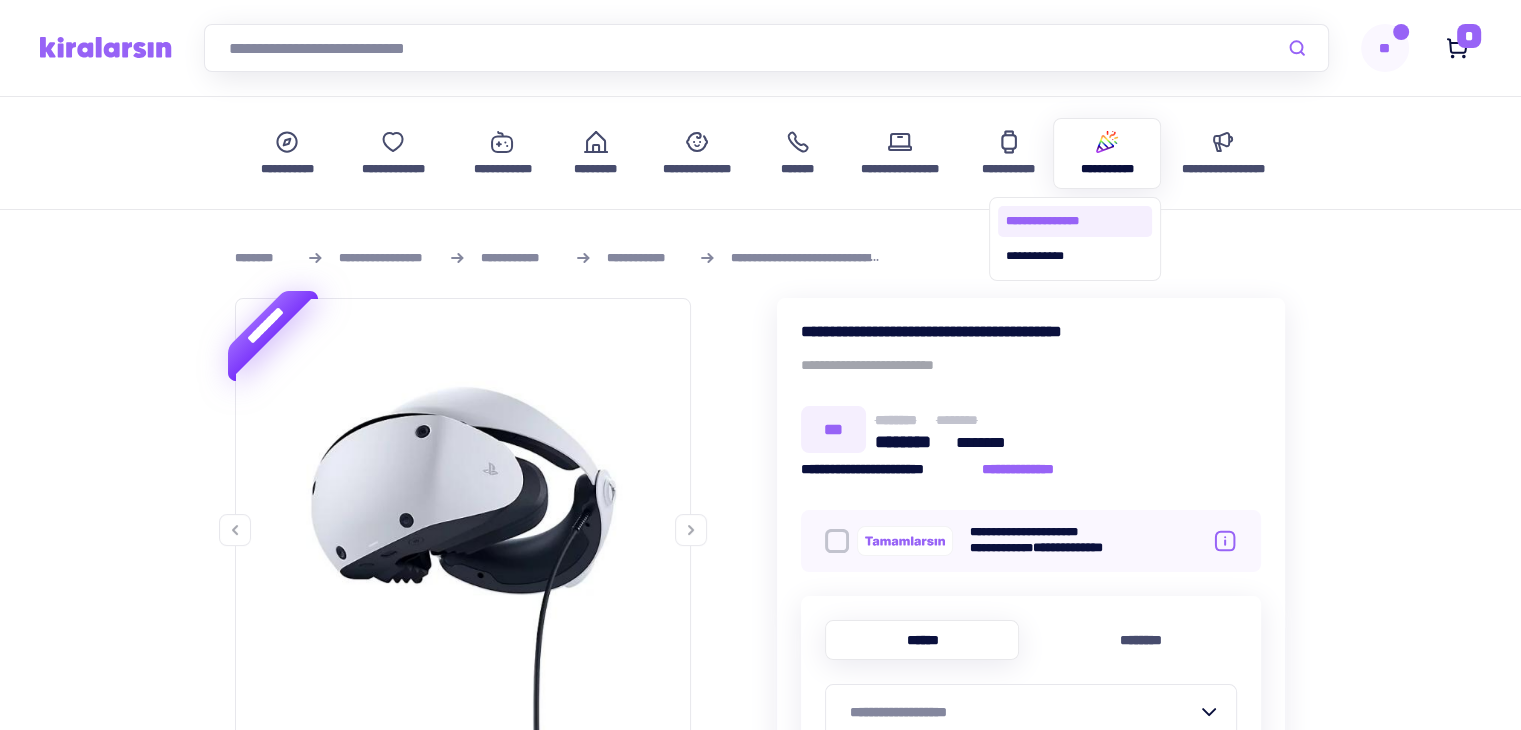 click on "**********" at bounding box center (1075, 221) 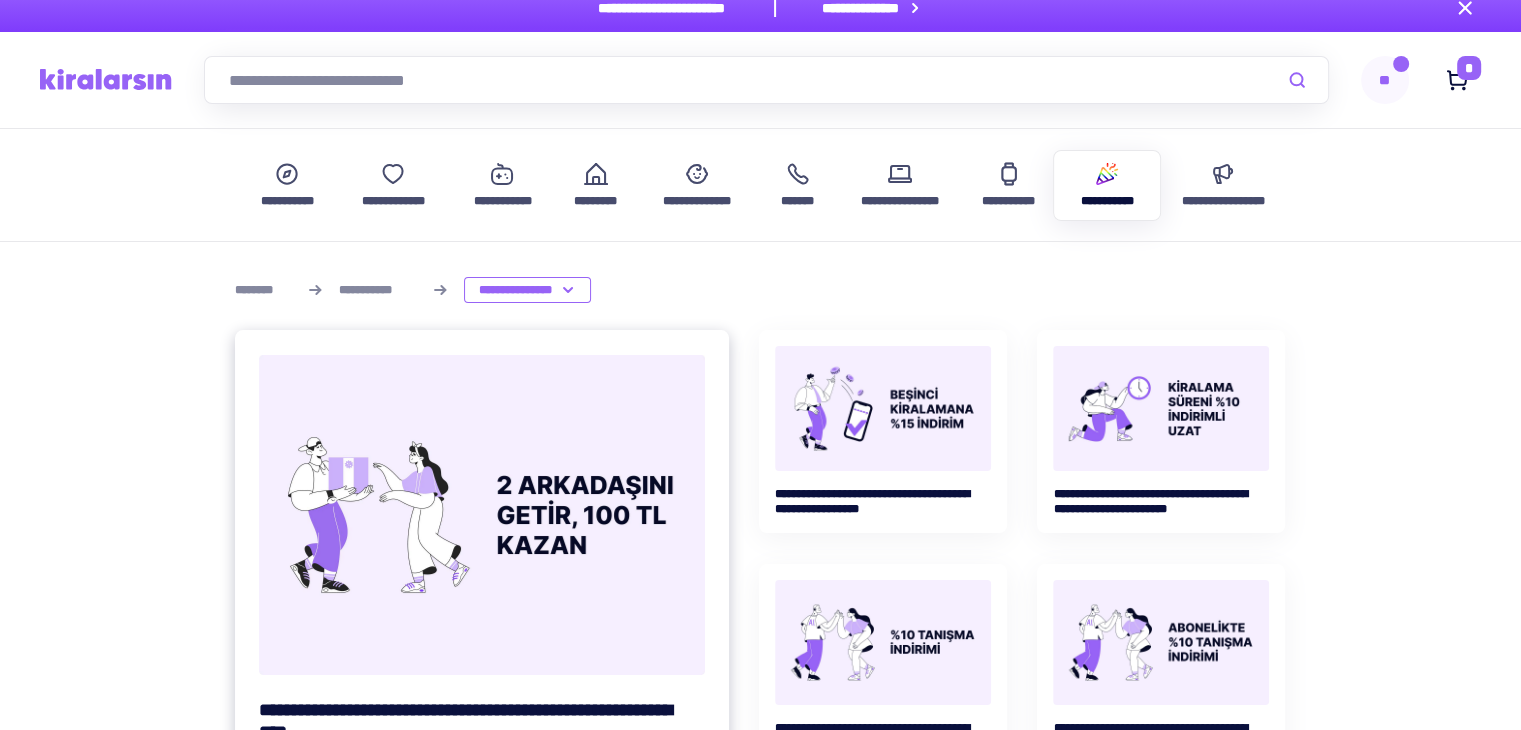 scroll, scrollTop: 0, scrollLeft: 0, axis: both 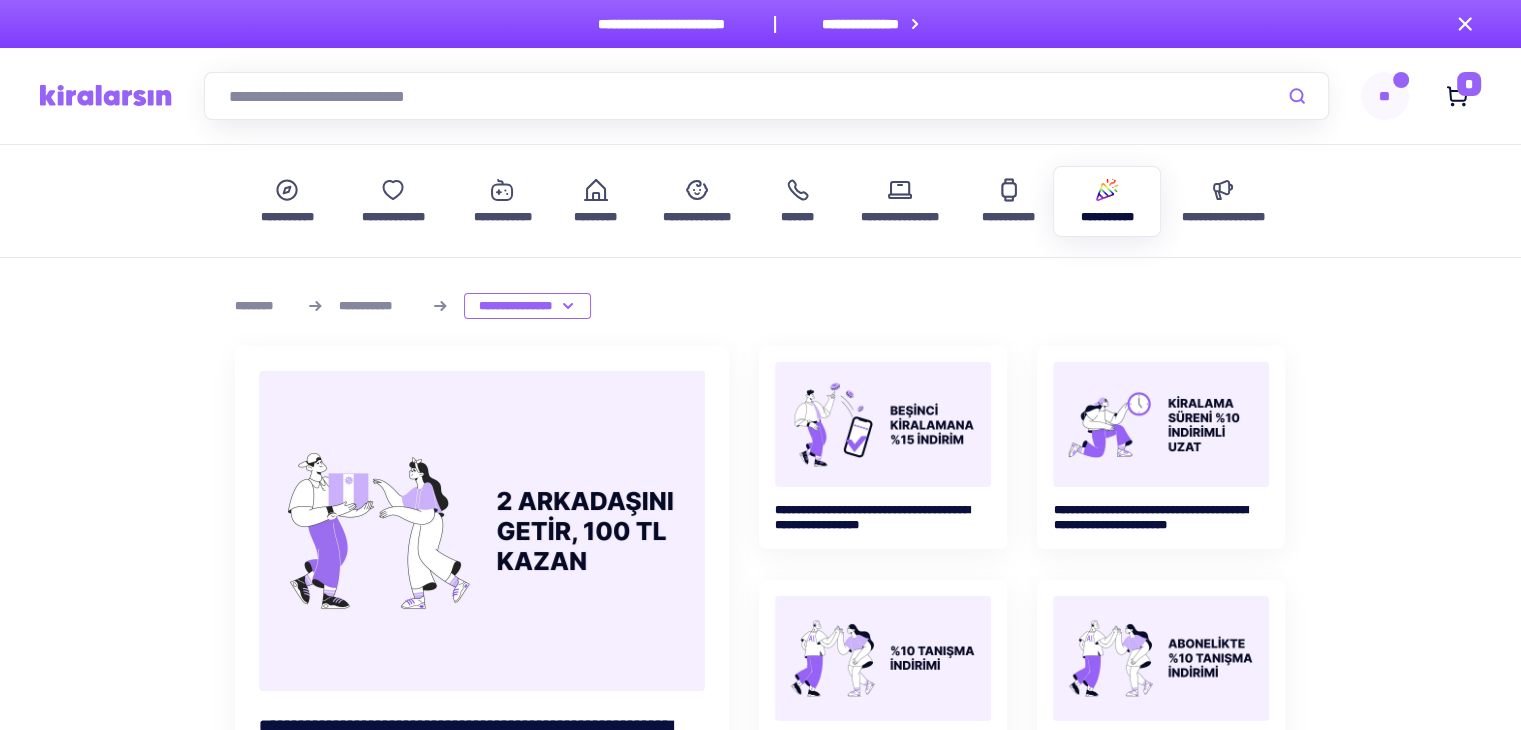 click at bounding box center (766, 96) 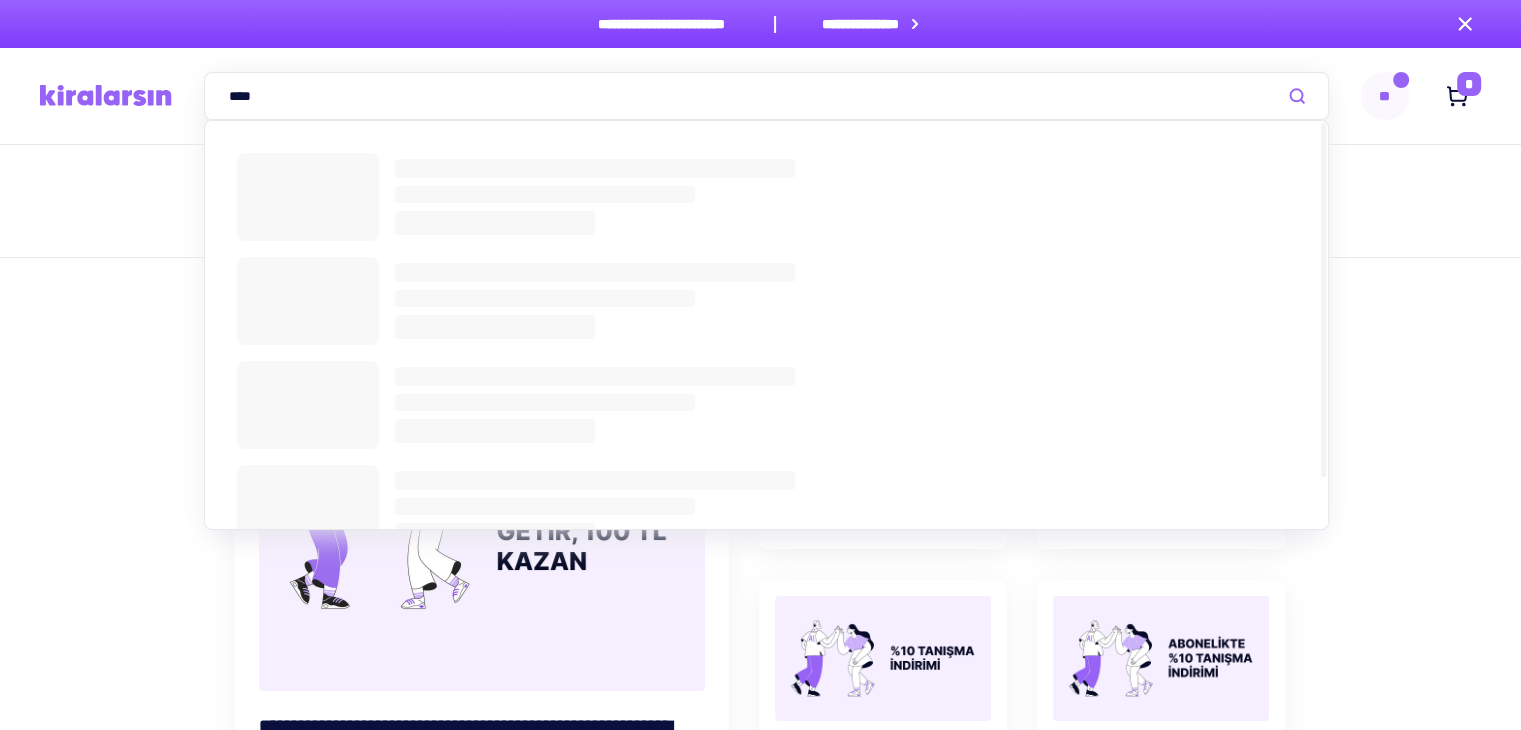 type on "****" 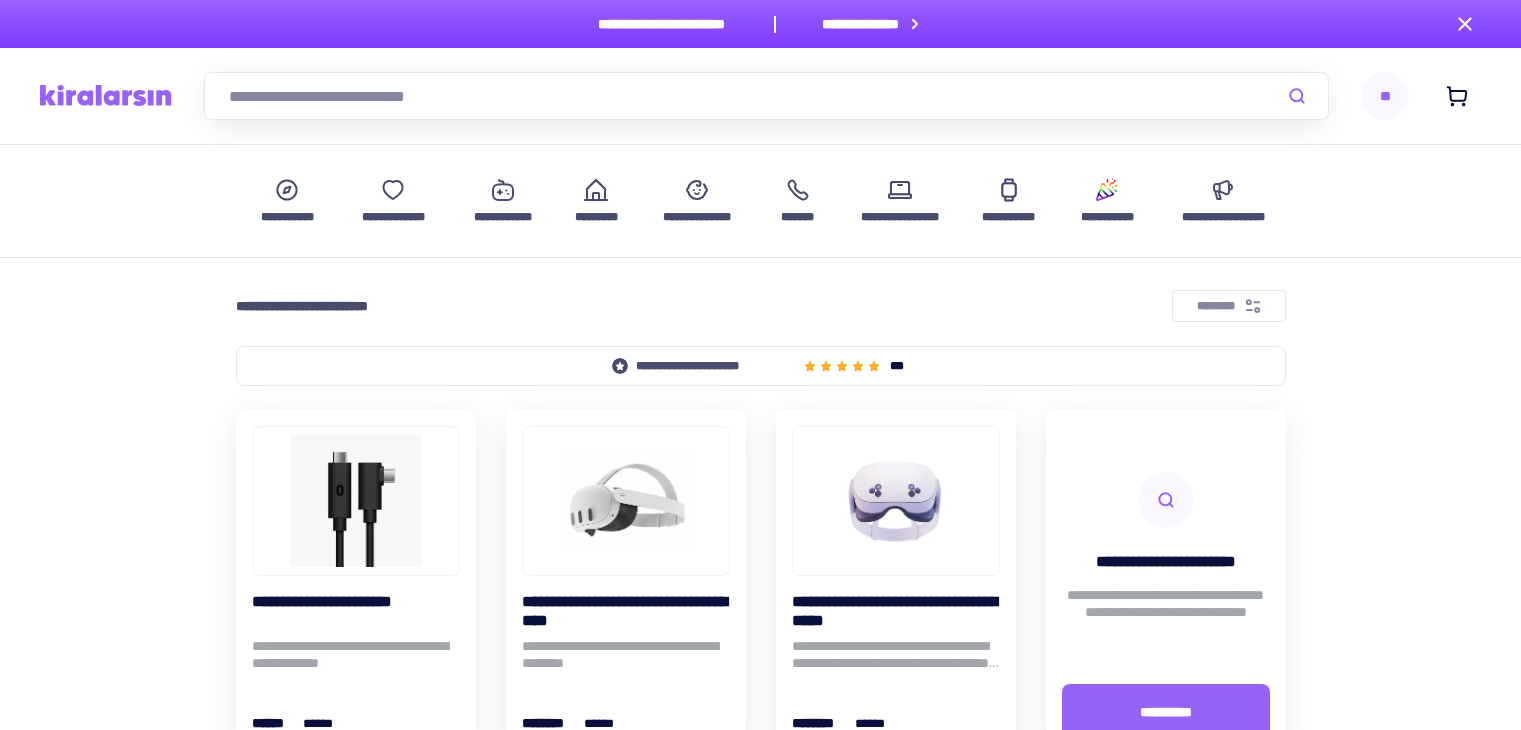 scroll, scrollTop: 0, scrollLeft: 0, axis: both 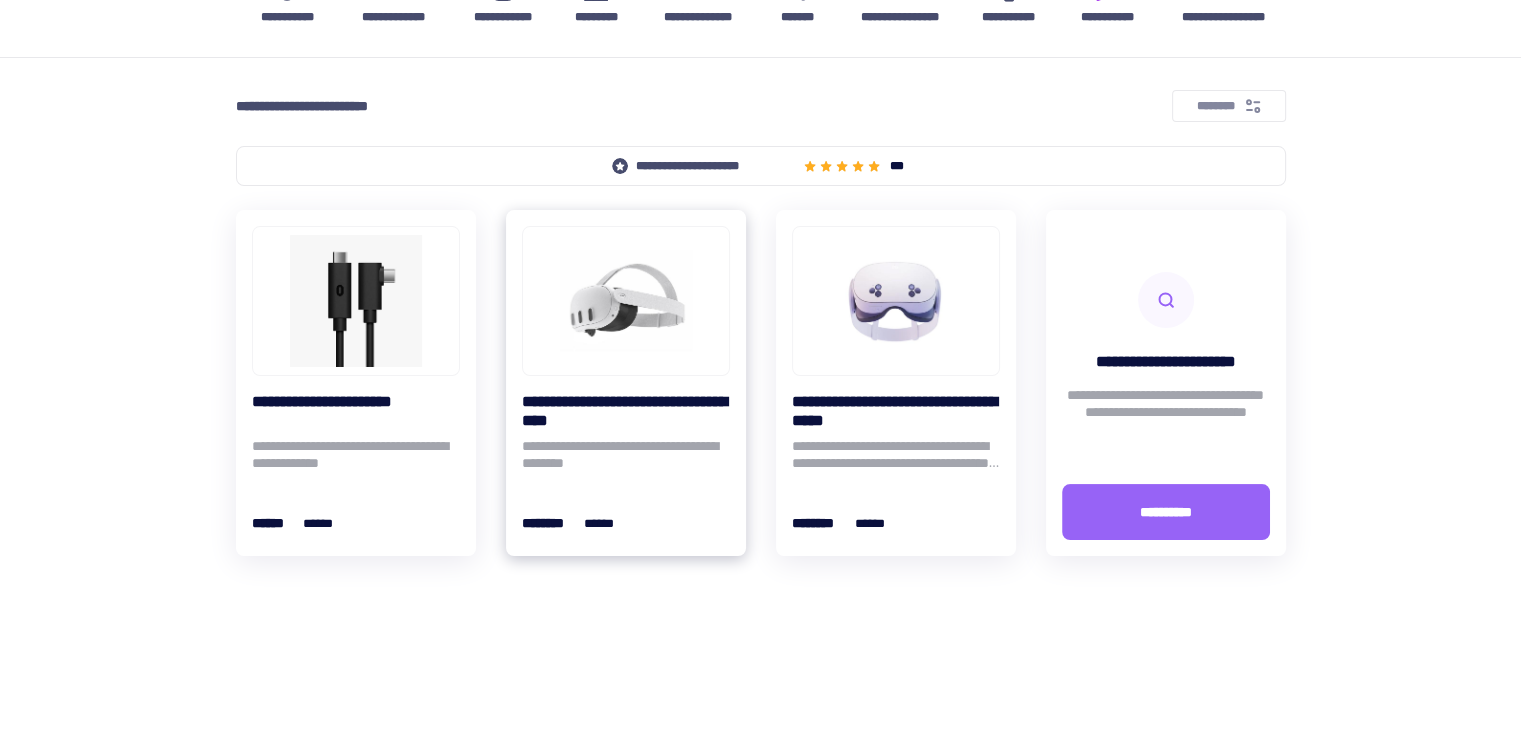 click at bounding box center [626, 301] 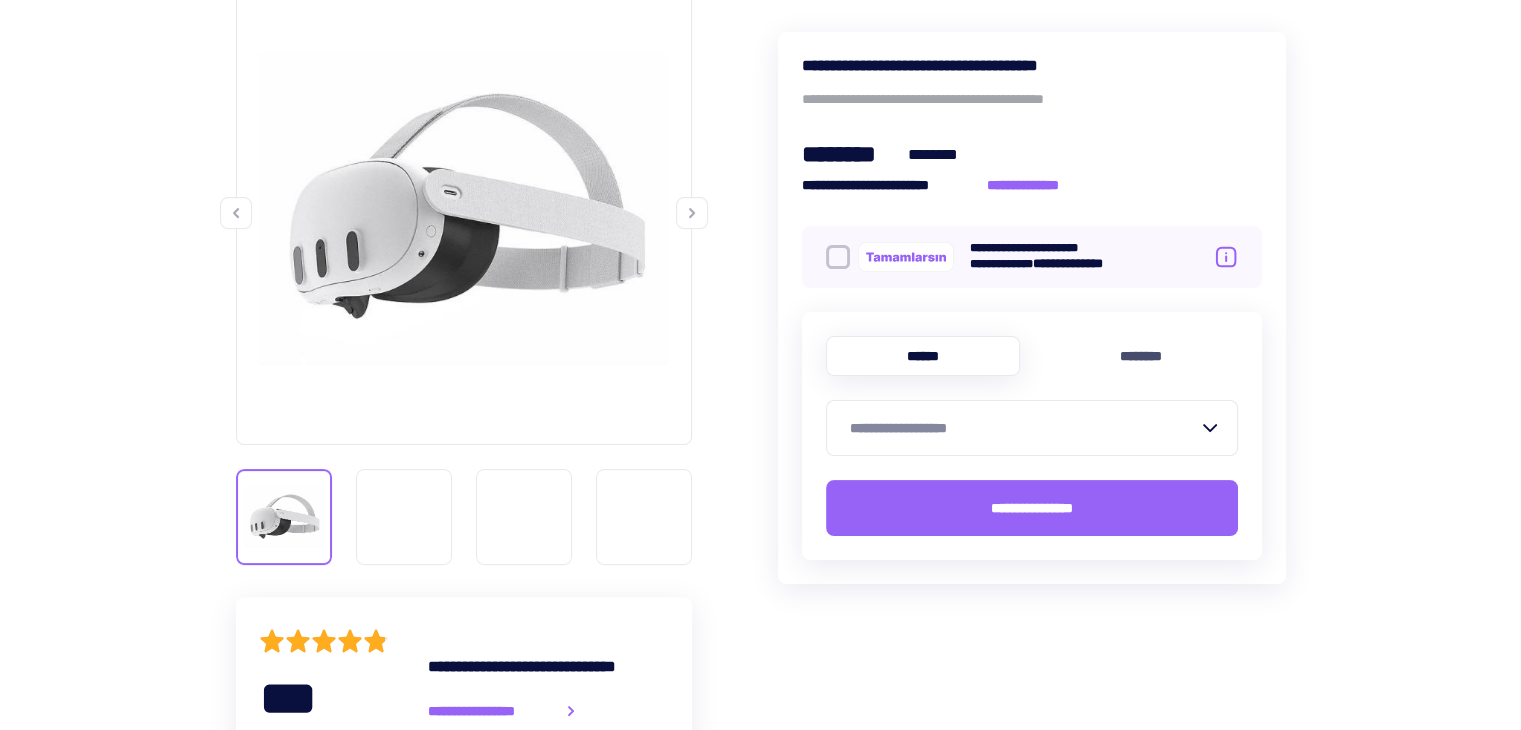 scroll, scrollTop: 400, scrollLeft: 0, axis: vertical 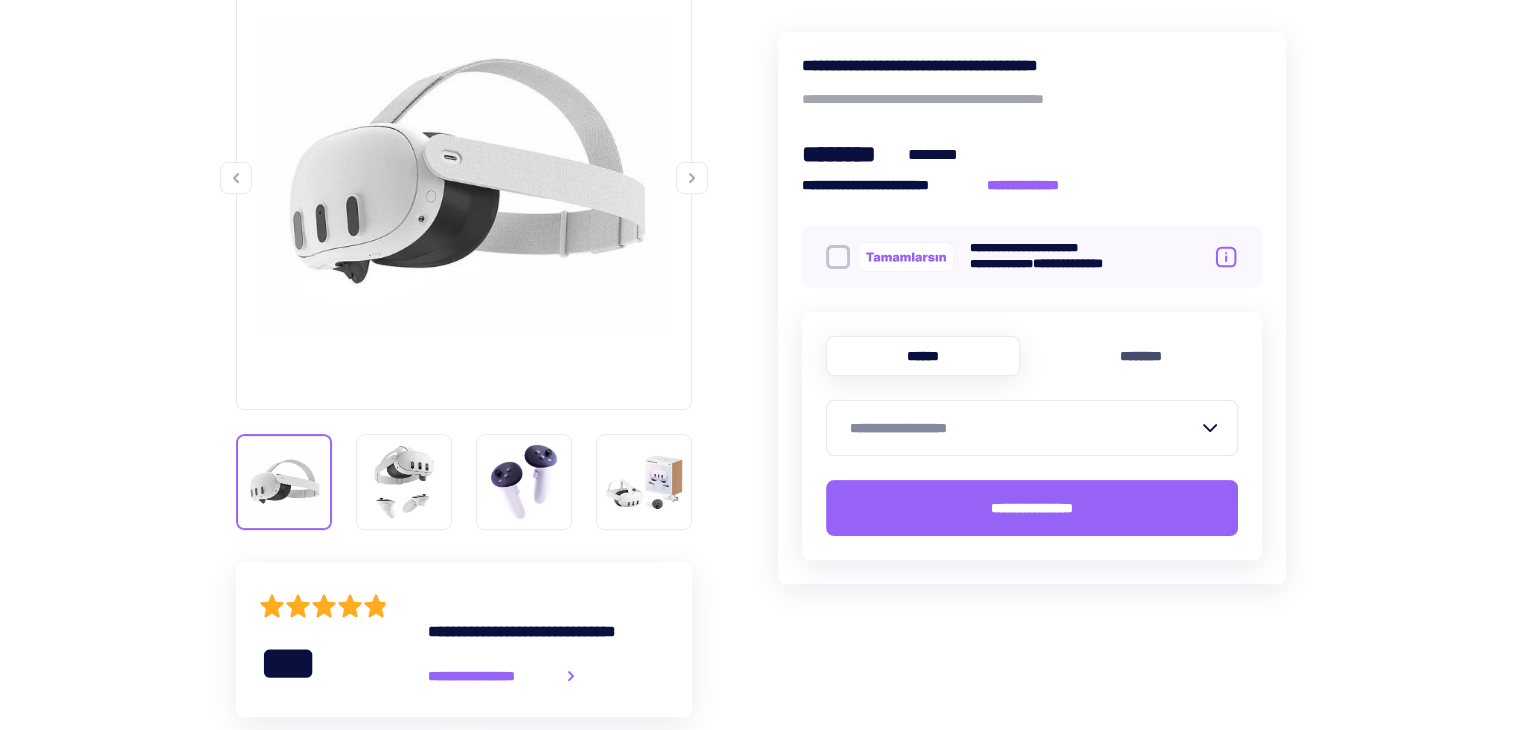 click on "**********" at bounding box center [1024, 428] 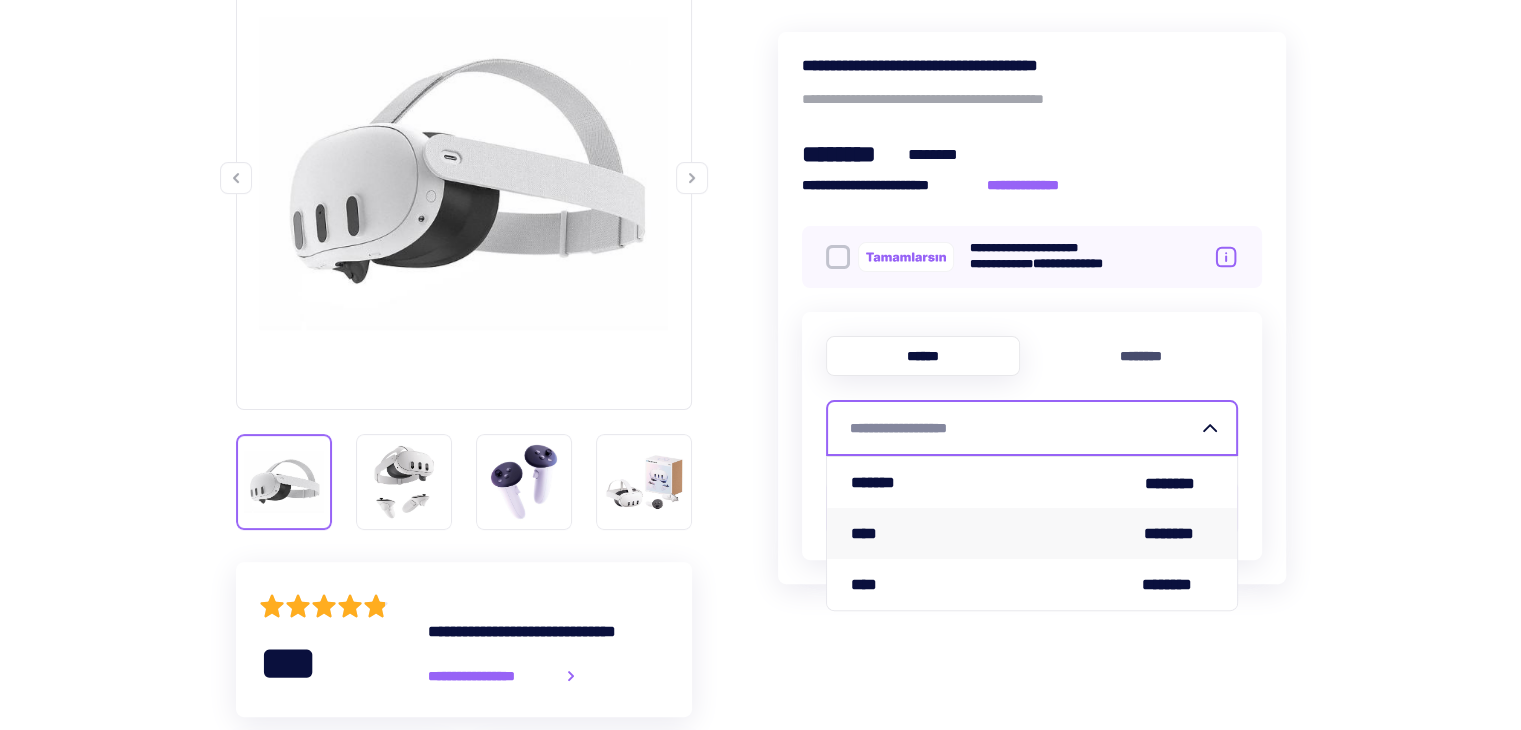 click on "**** ********" at bounding box center [1032, 533] 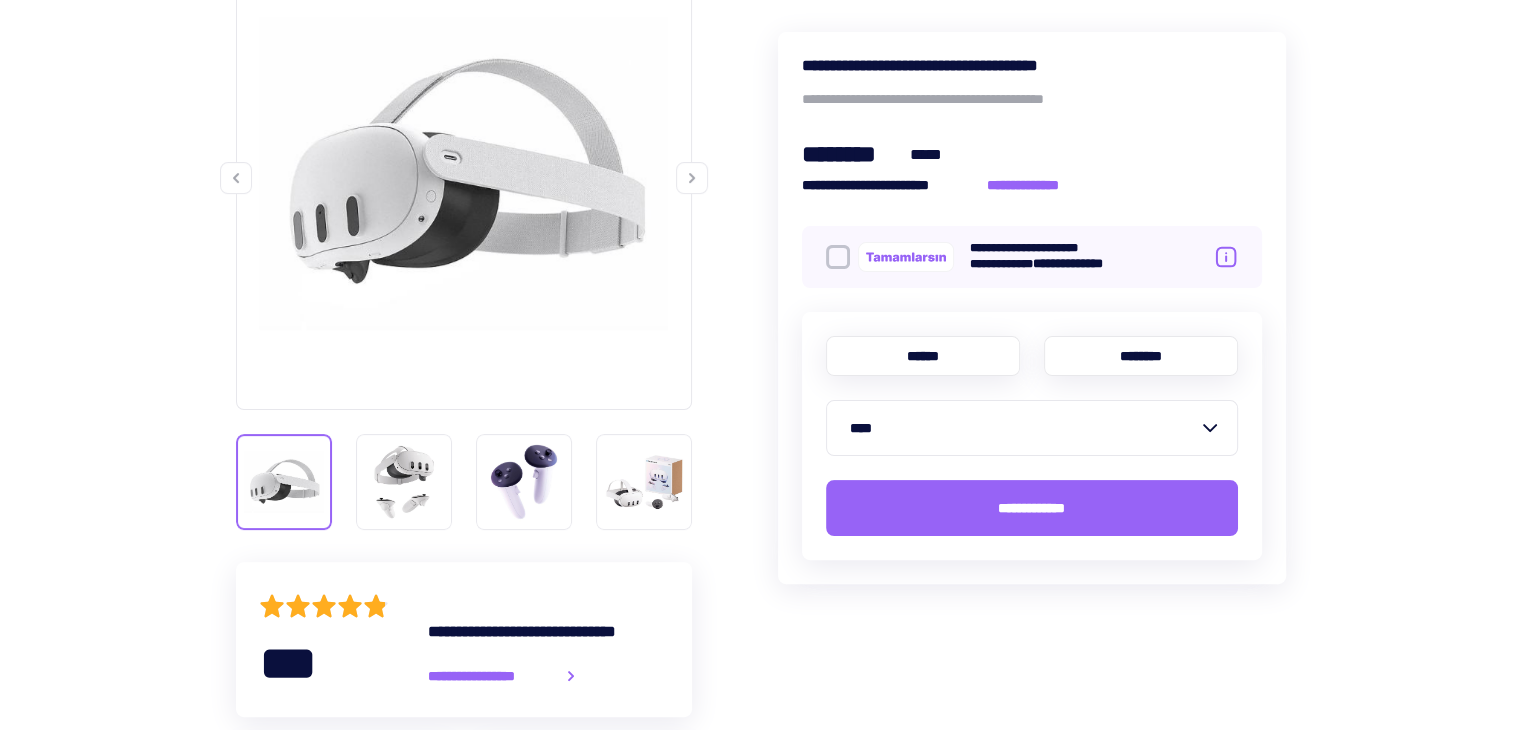 click on "********" at bounding box center [1141, 356] 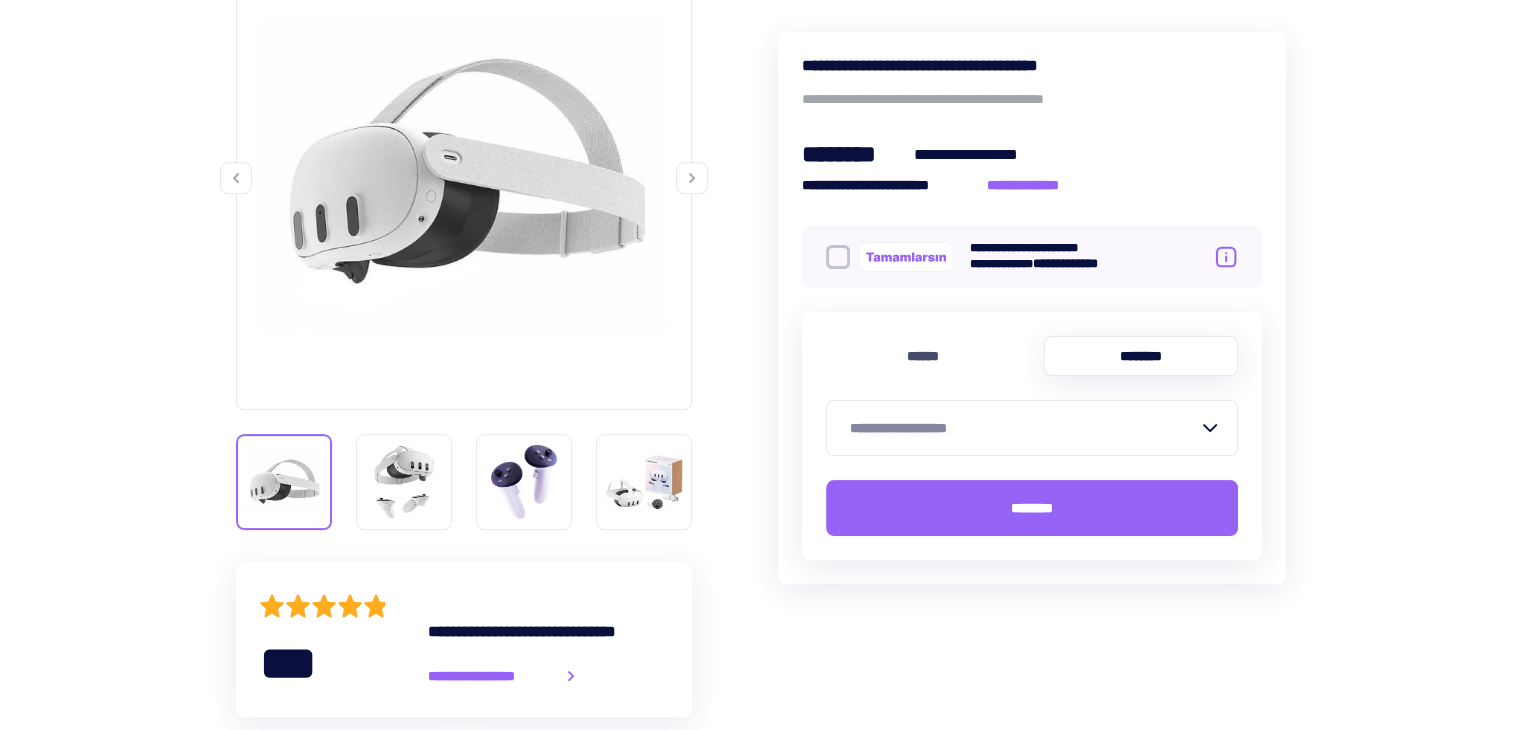 click on "**********" at bounding box center [1024, 428] 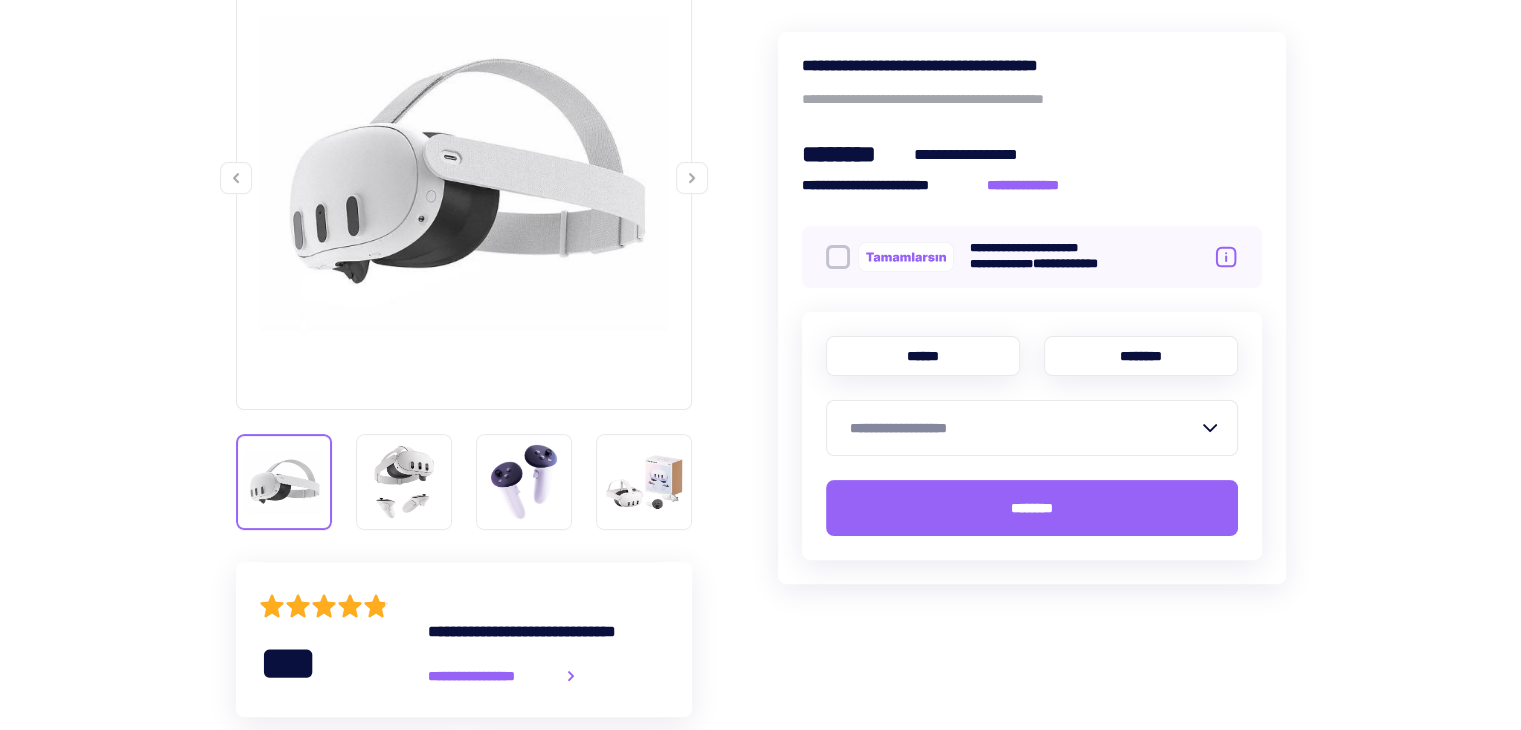 click on "******" at bounding box center (923, 356) 